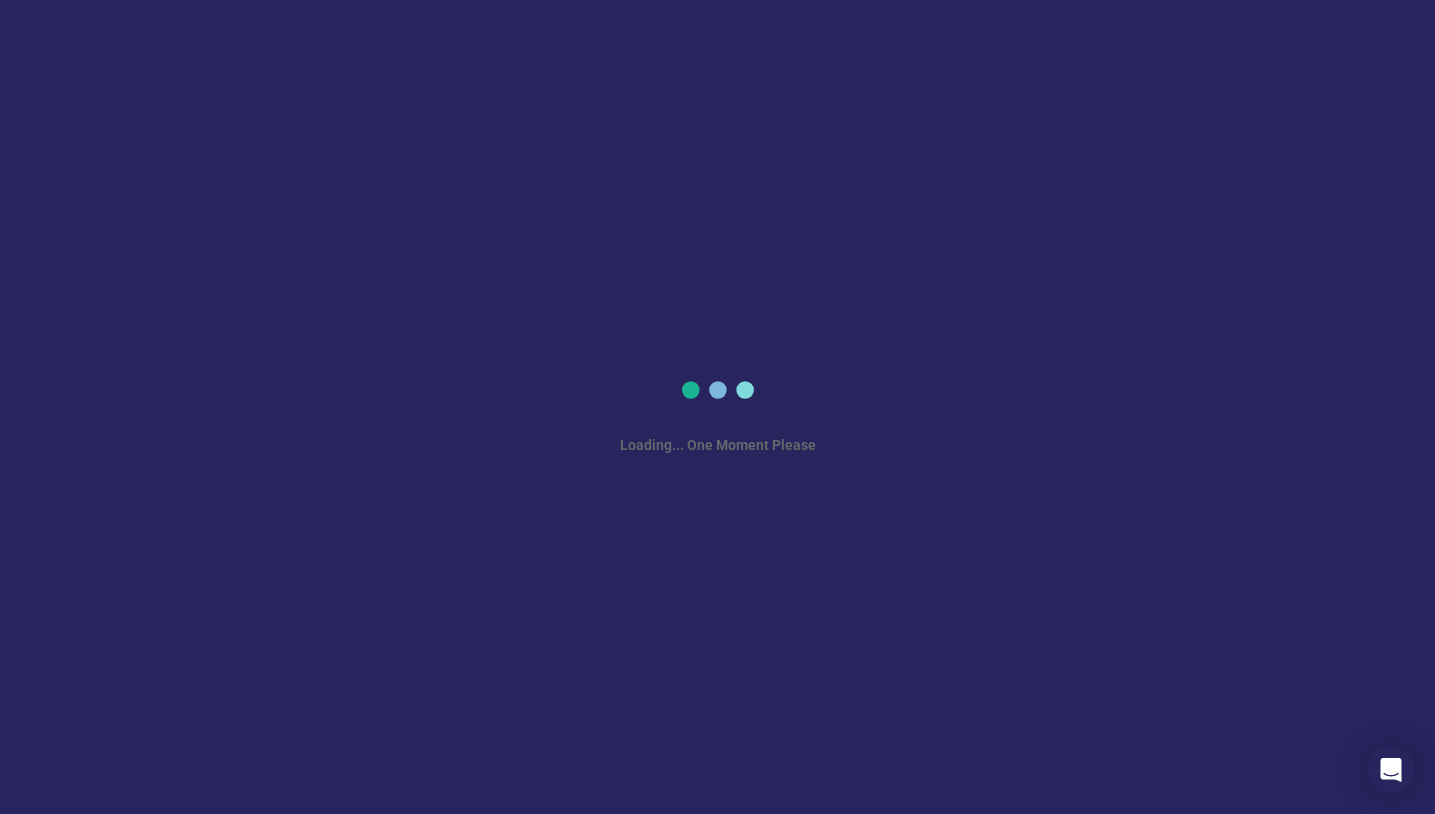 scroll, scrollTop: 0, scrollLeft: 0, axis: both 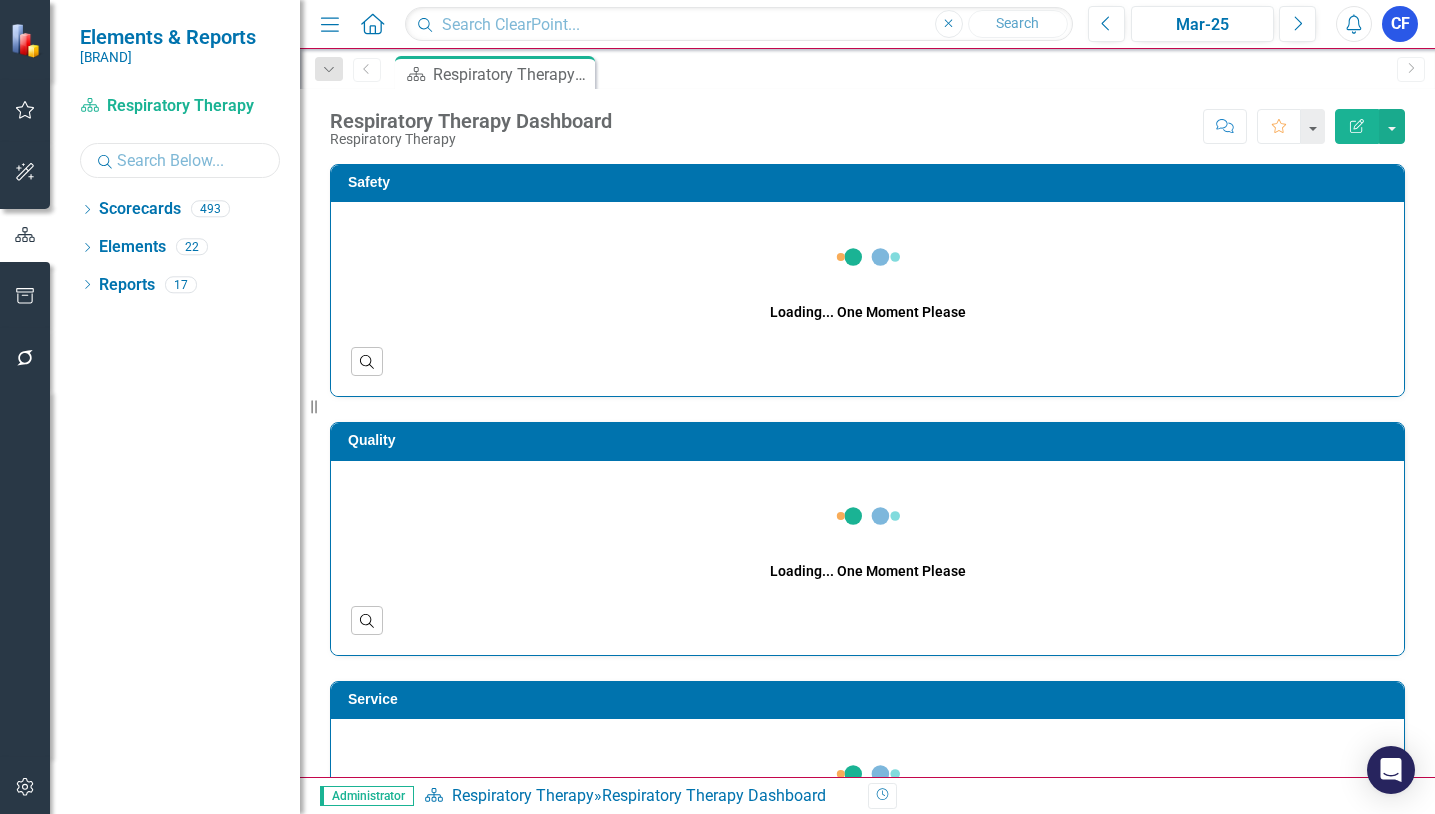 click at bounding box center (180, 160) 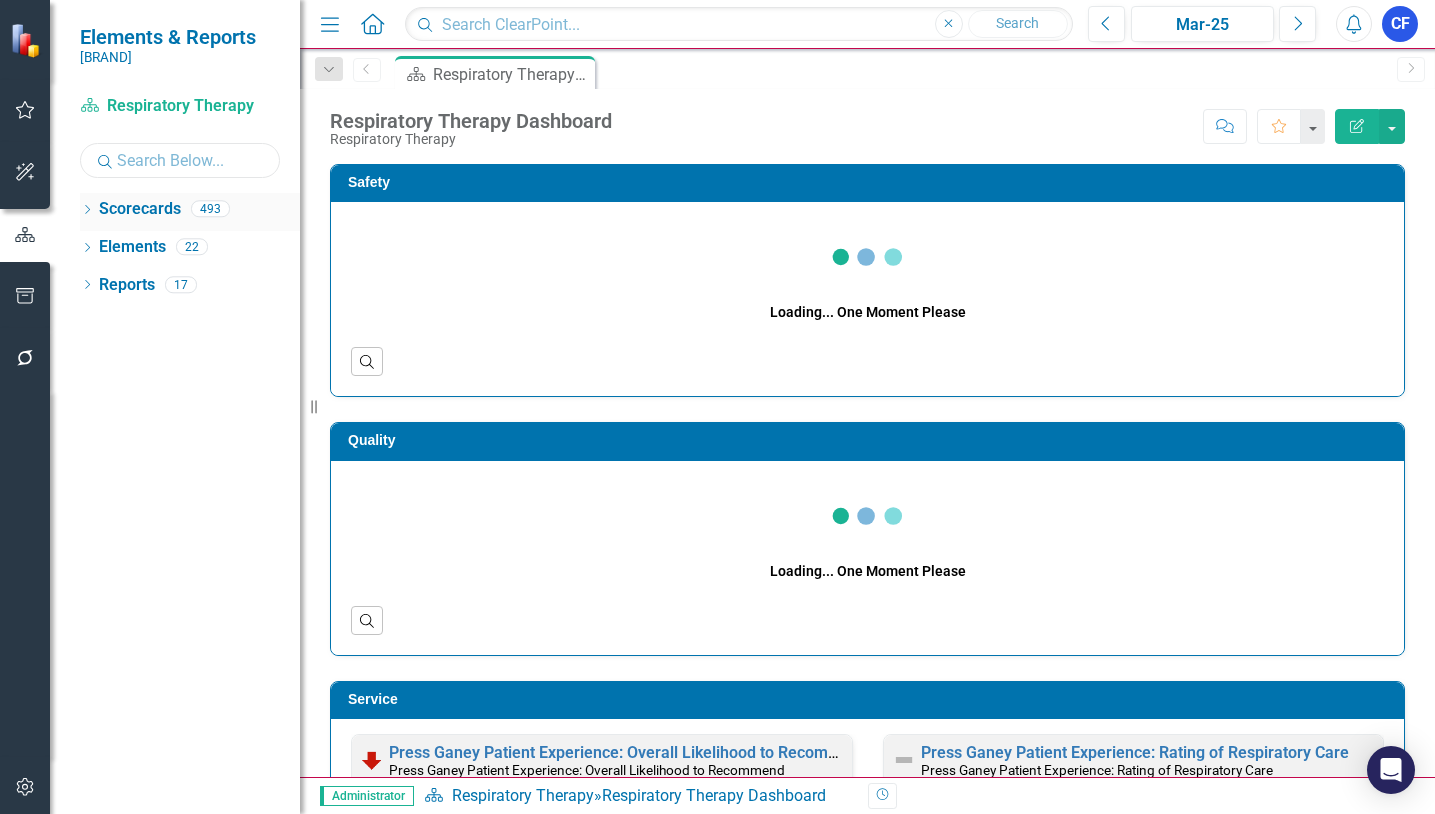 type on "340" 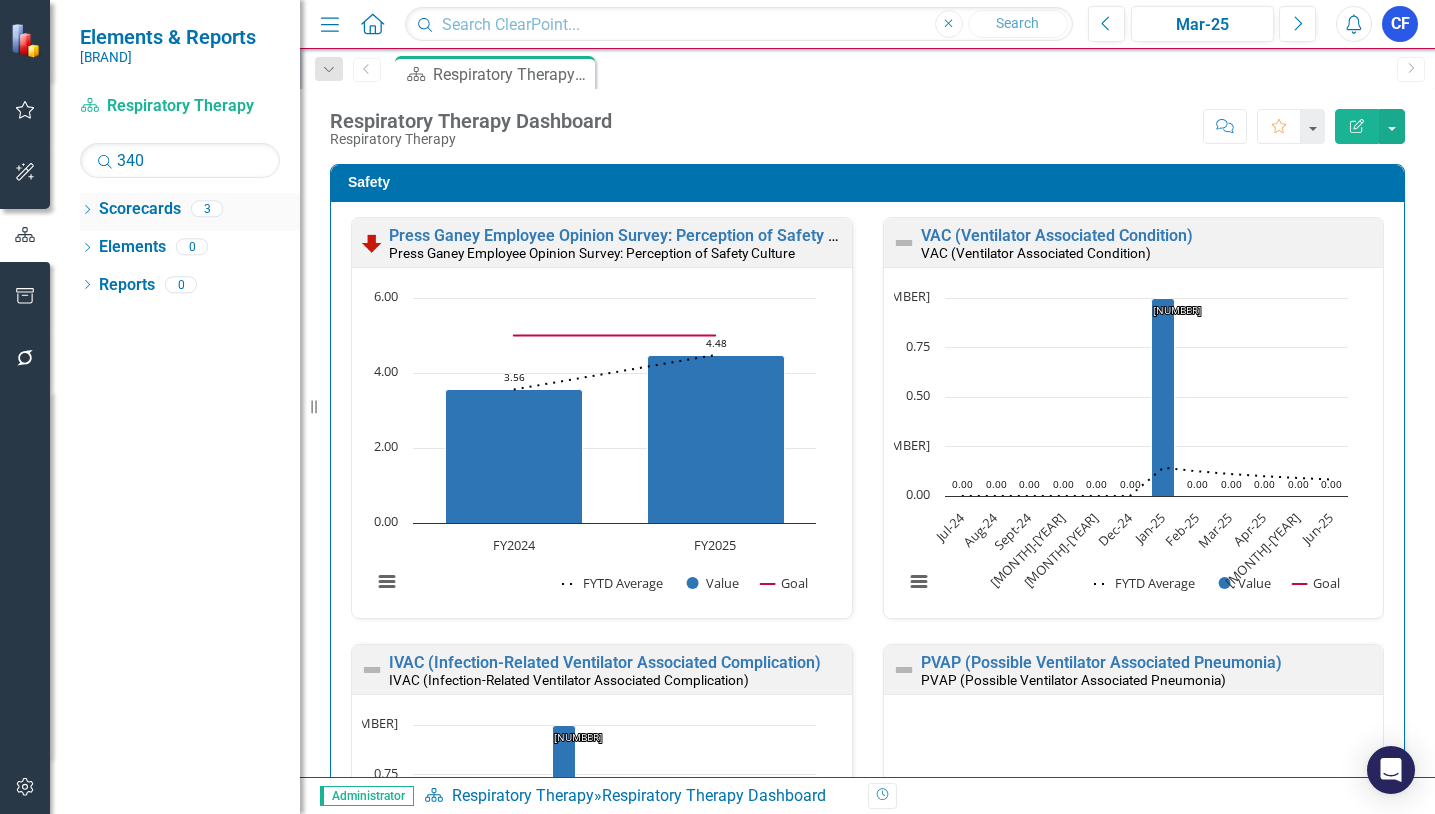 click on "Dropdown" at bounding box center [87, 211] 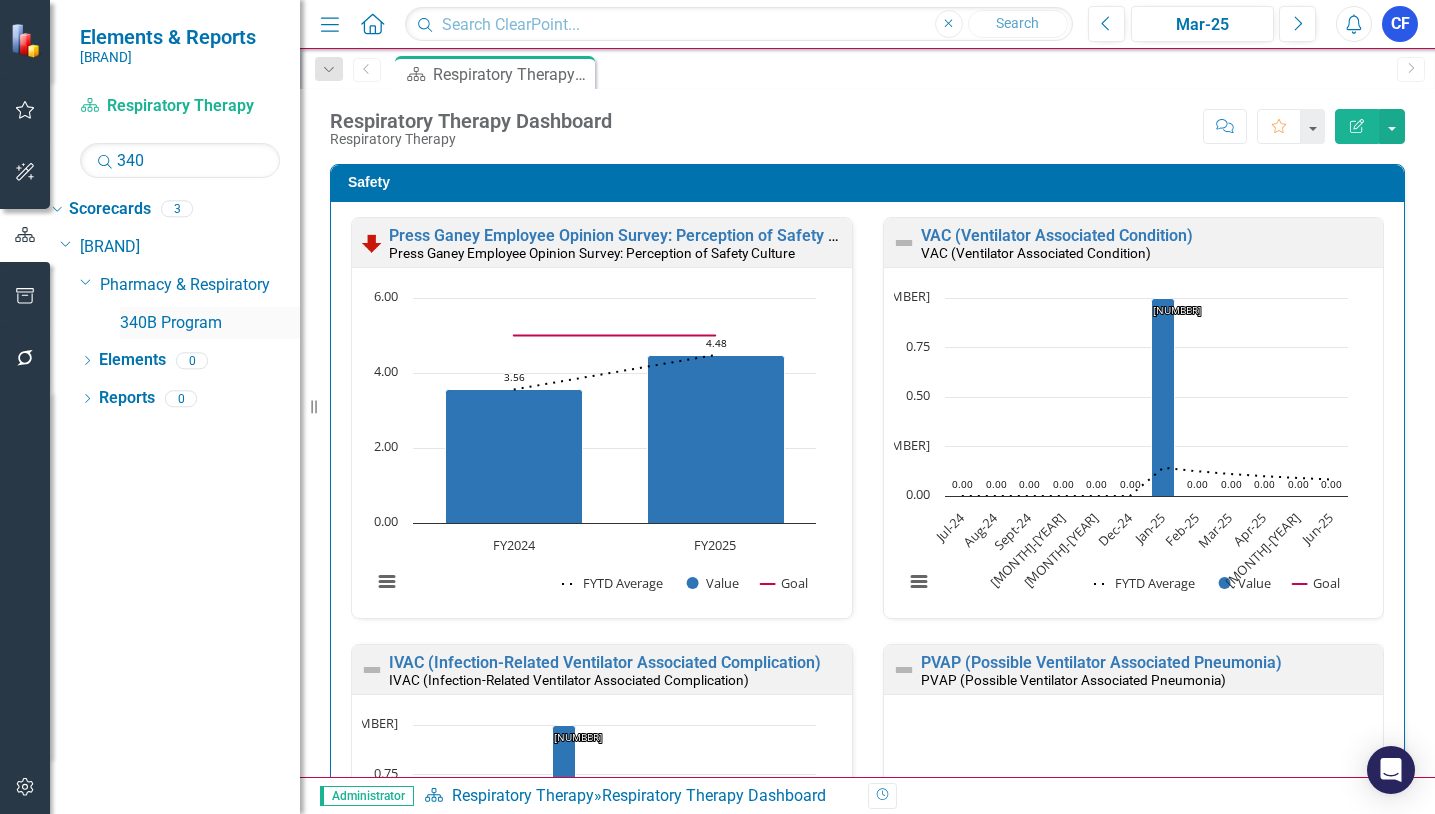 click on "340B Program" at bounding box center [210, 323] 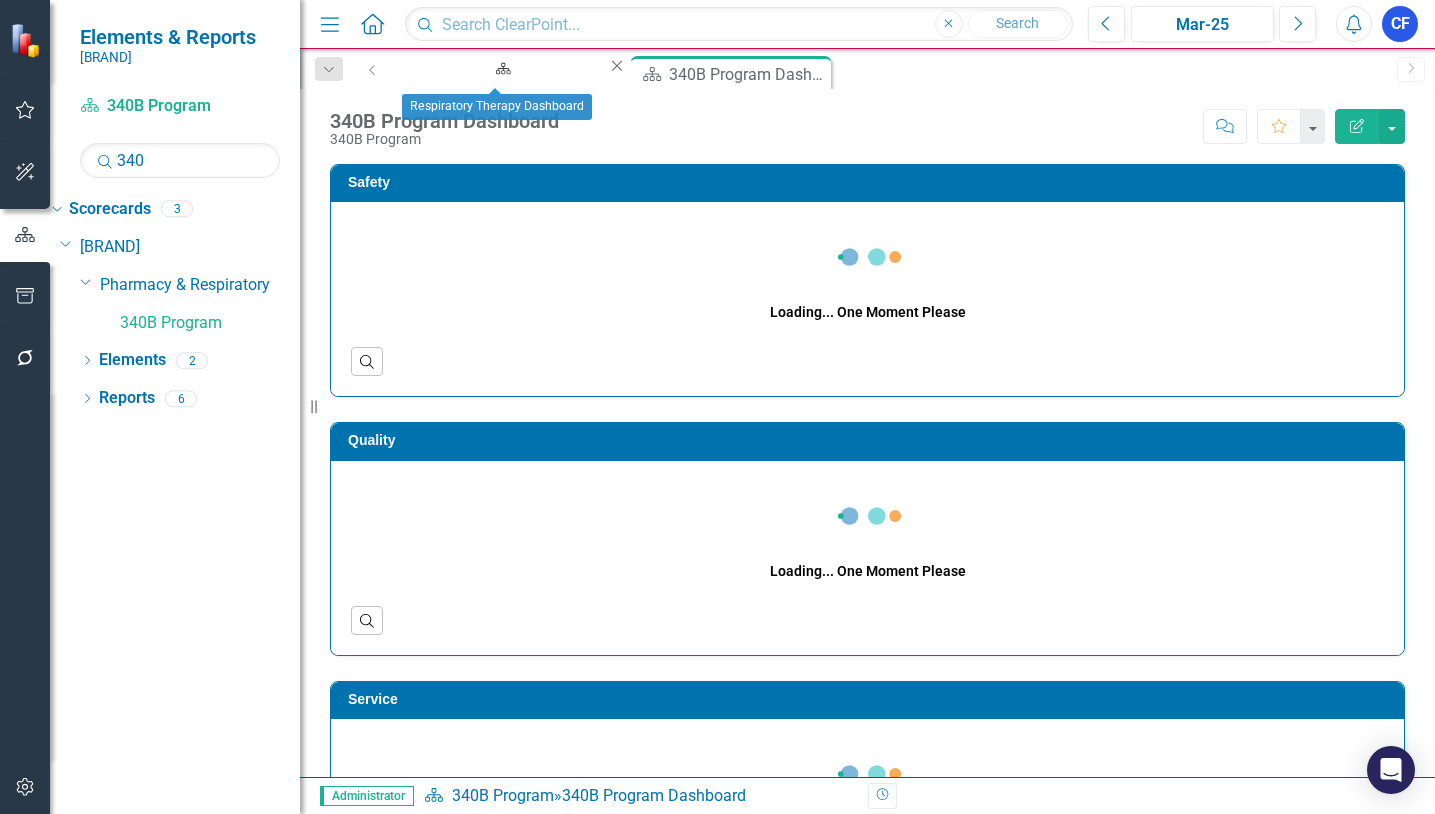 click at bounding box center (617, 66) 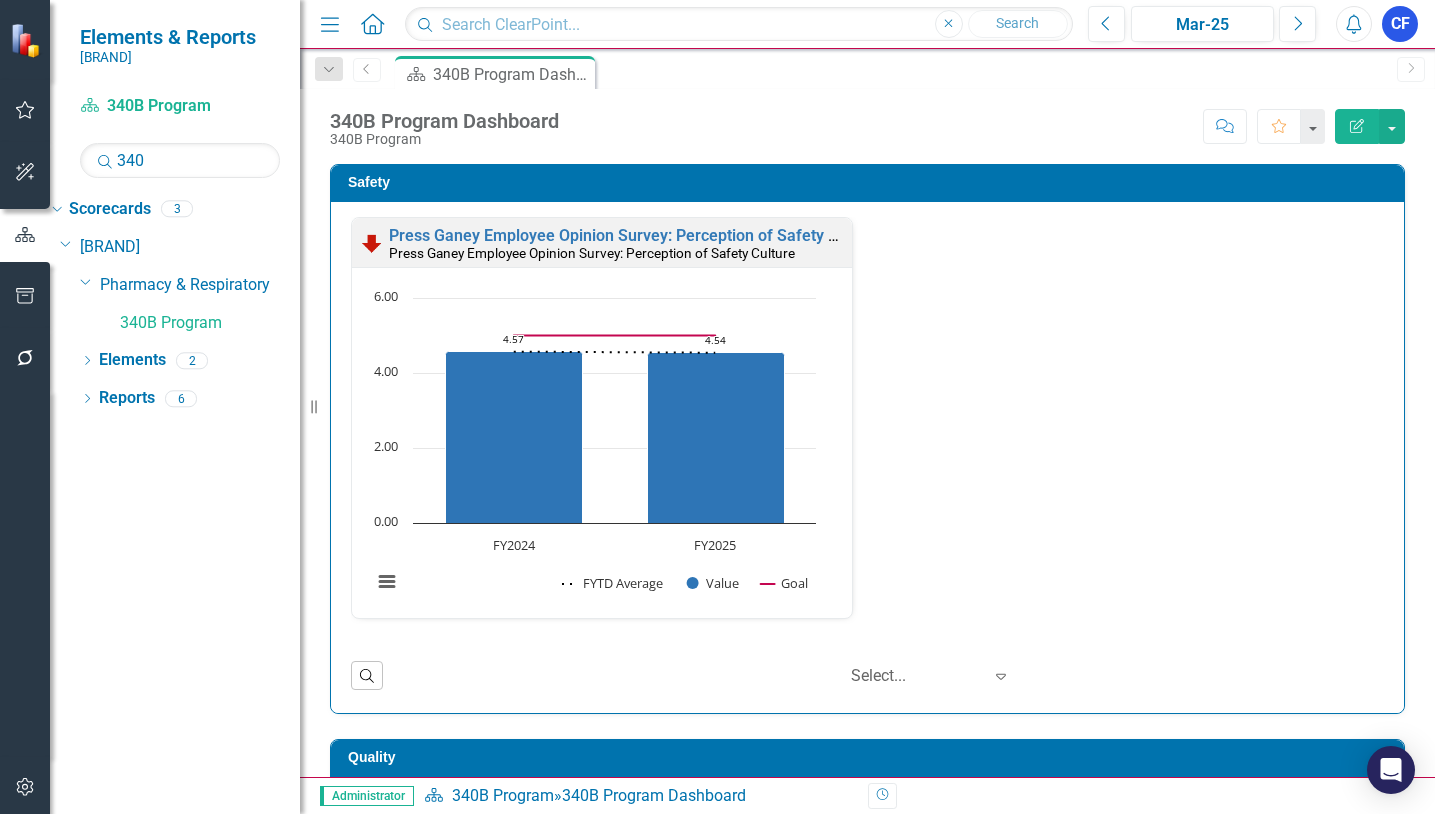 click on "Previous" at bounding box center [367, 69] 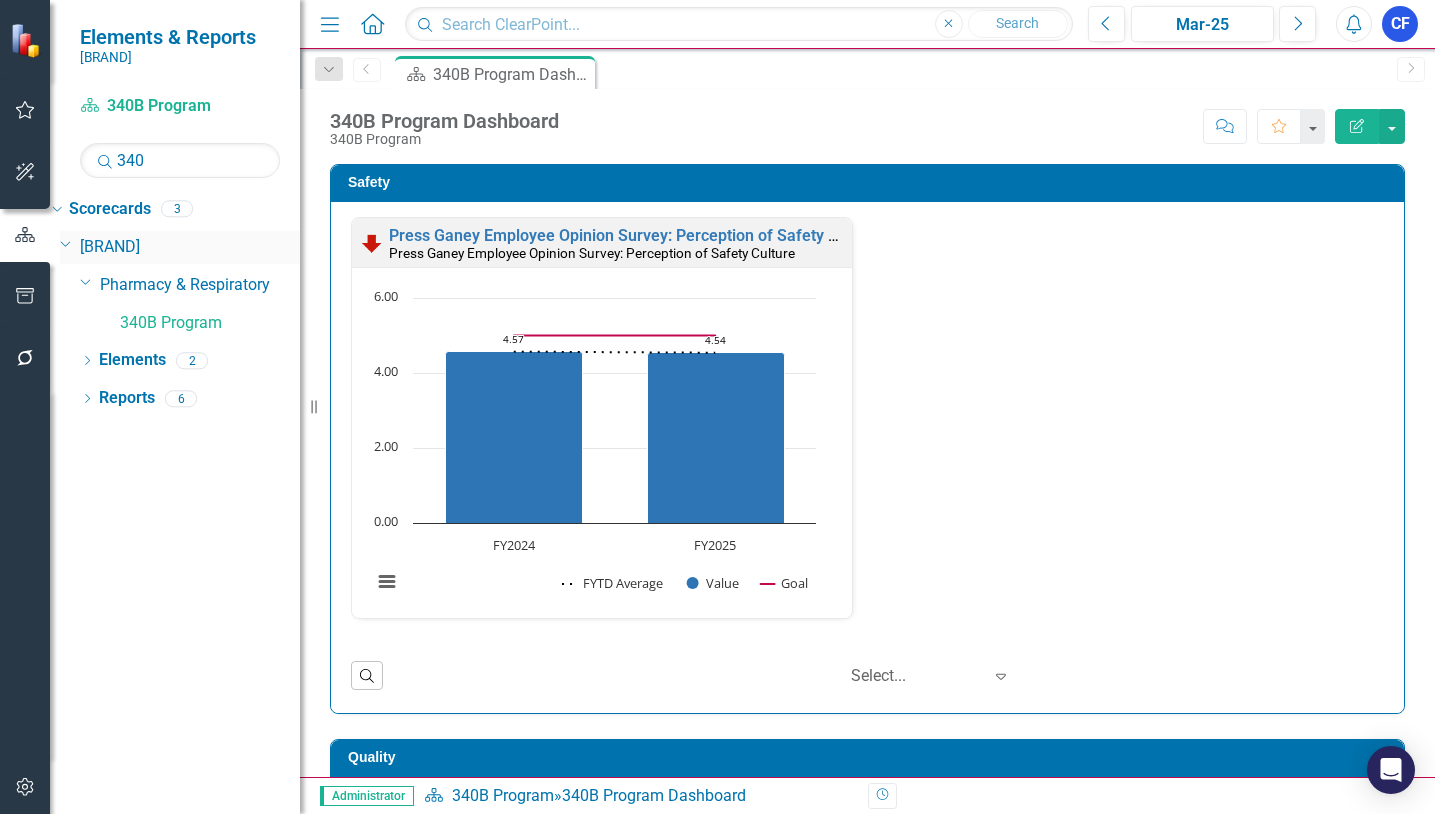 click on "[BRAND]" at bounding box center [190, 247] 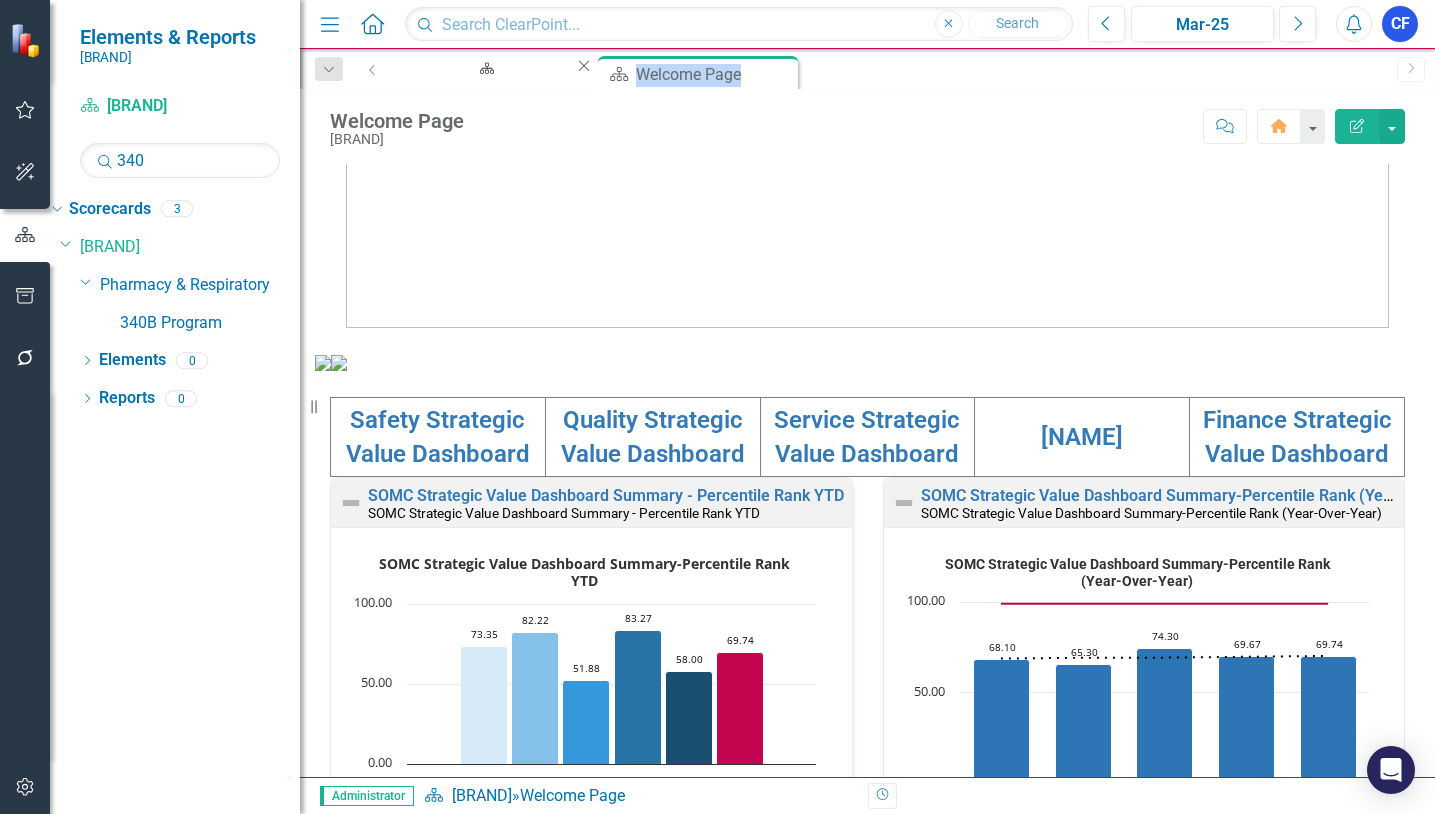 drag, startPoint x: 570, startPoint y: 65, endPoint x: 869, endPoint y: 87, distance: 299.80826 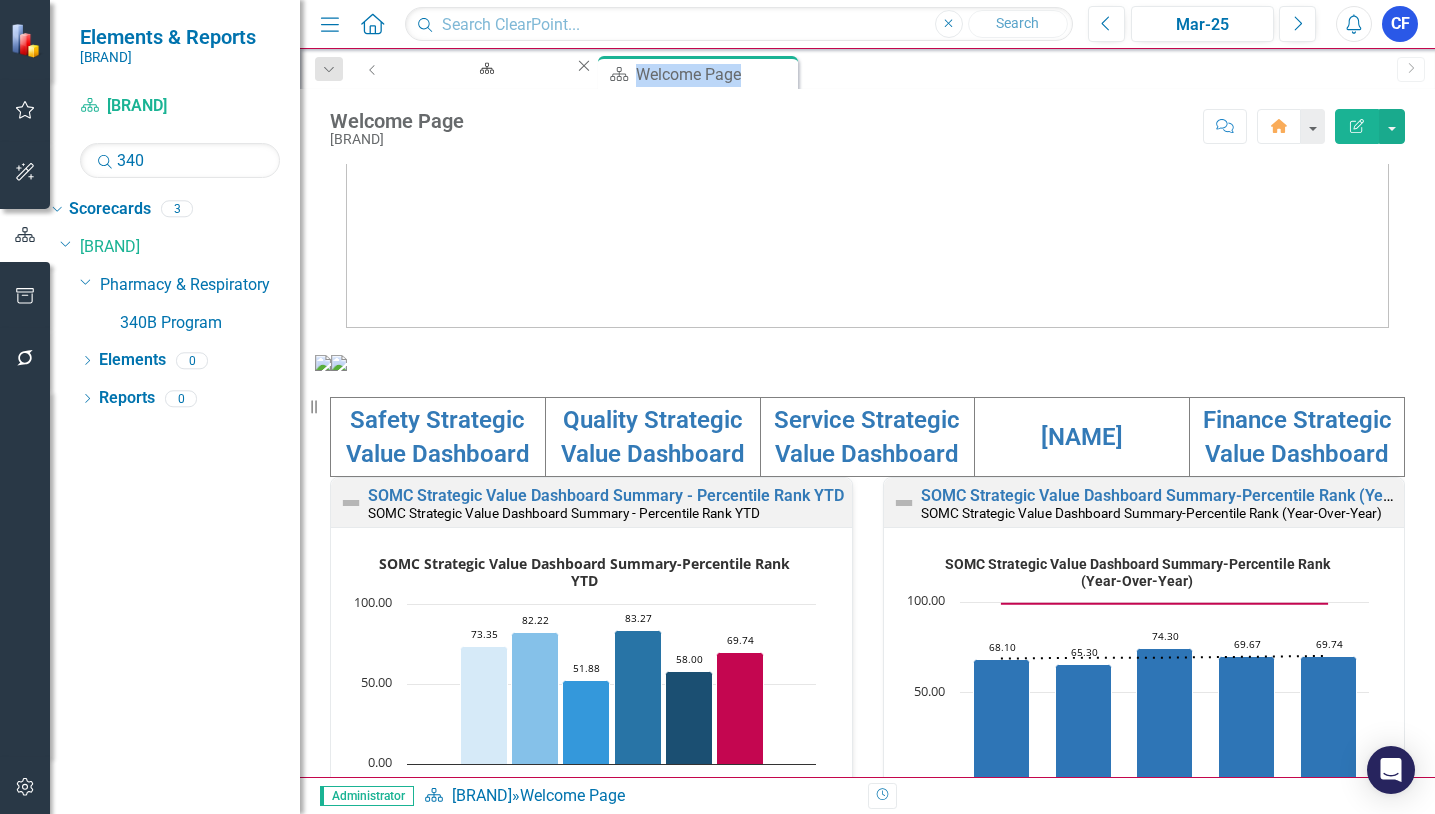 click on "Scorecard 340B Program Dashboard Close Scorecard Welcome Page Pin Close" at bounding box center (890, 72) 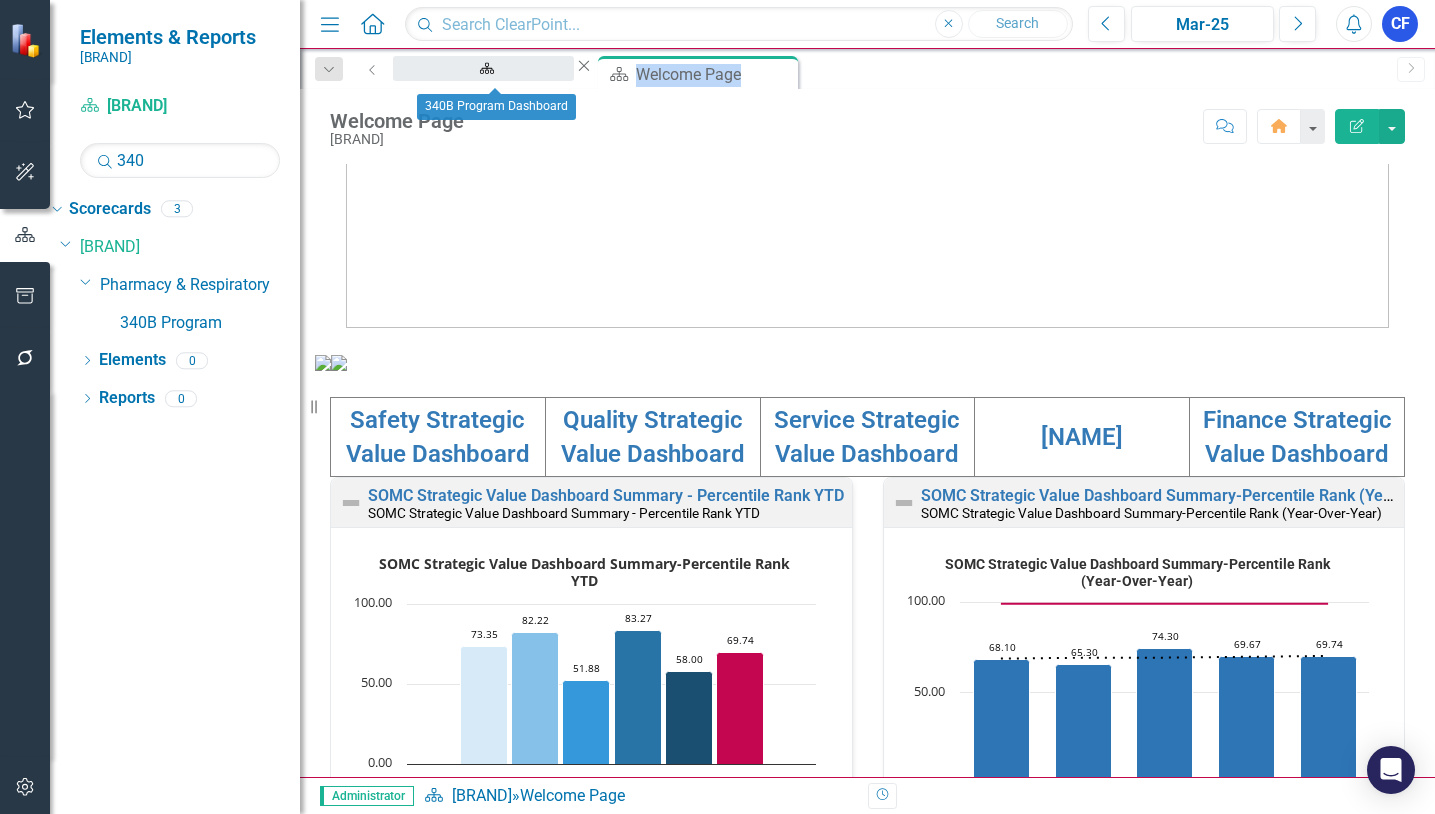 click on "340B Program Dashboard" at bounding box center [483, 87] 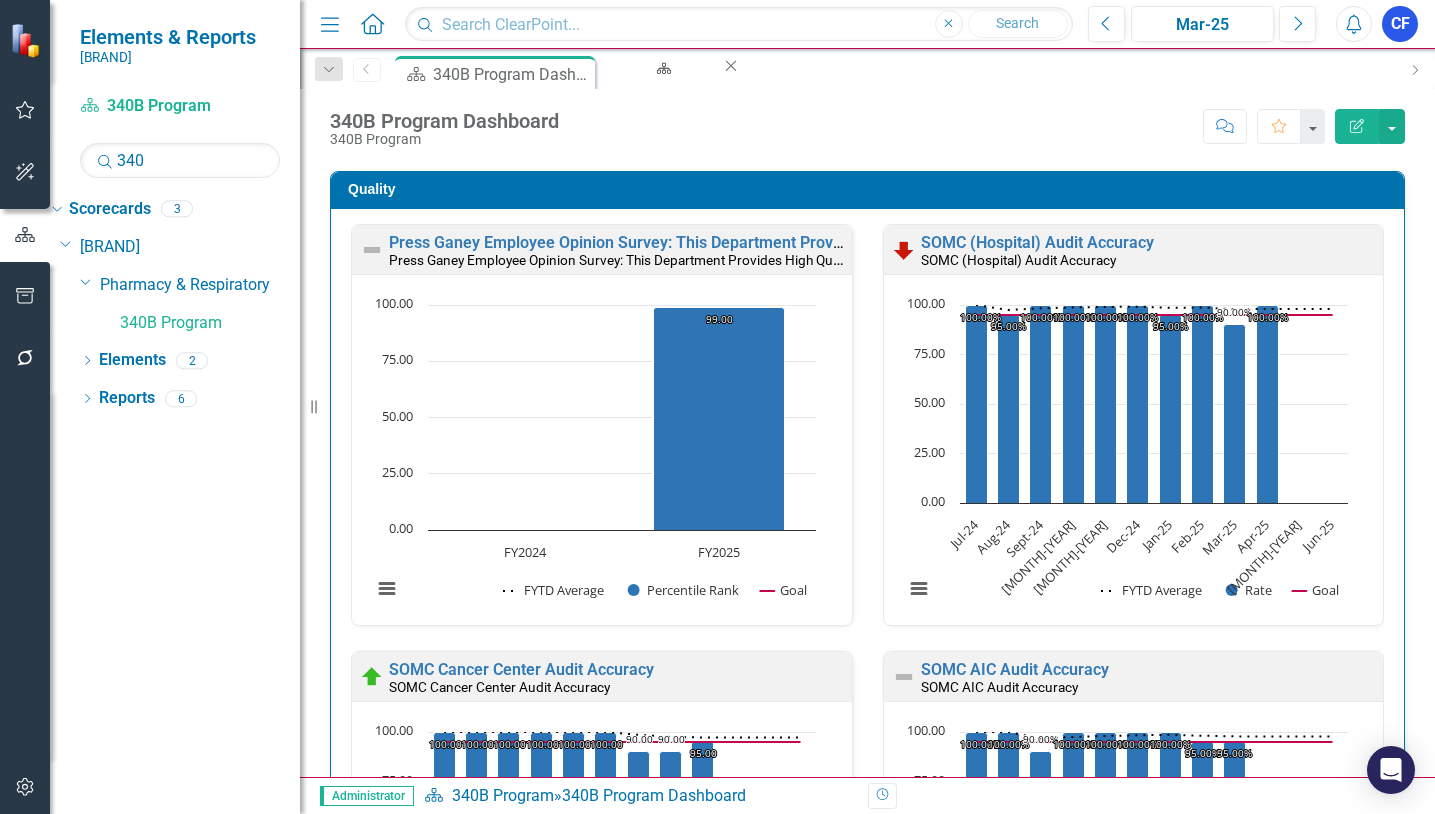 scroll, scrollTop: 600, scrollLeft: 0, axis: vertical 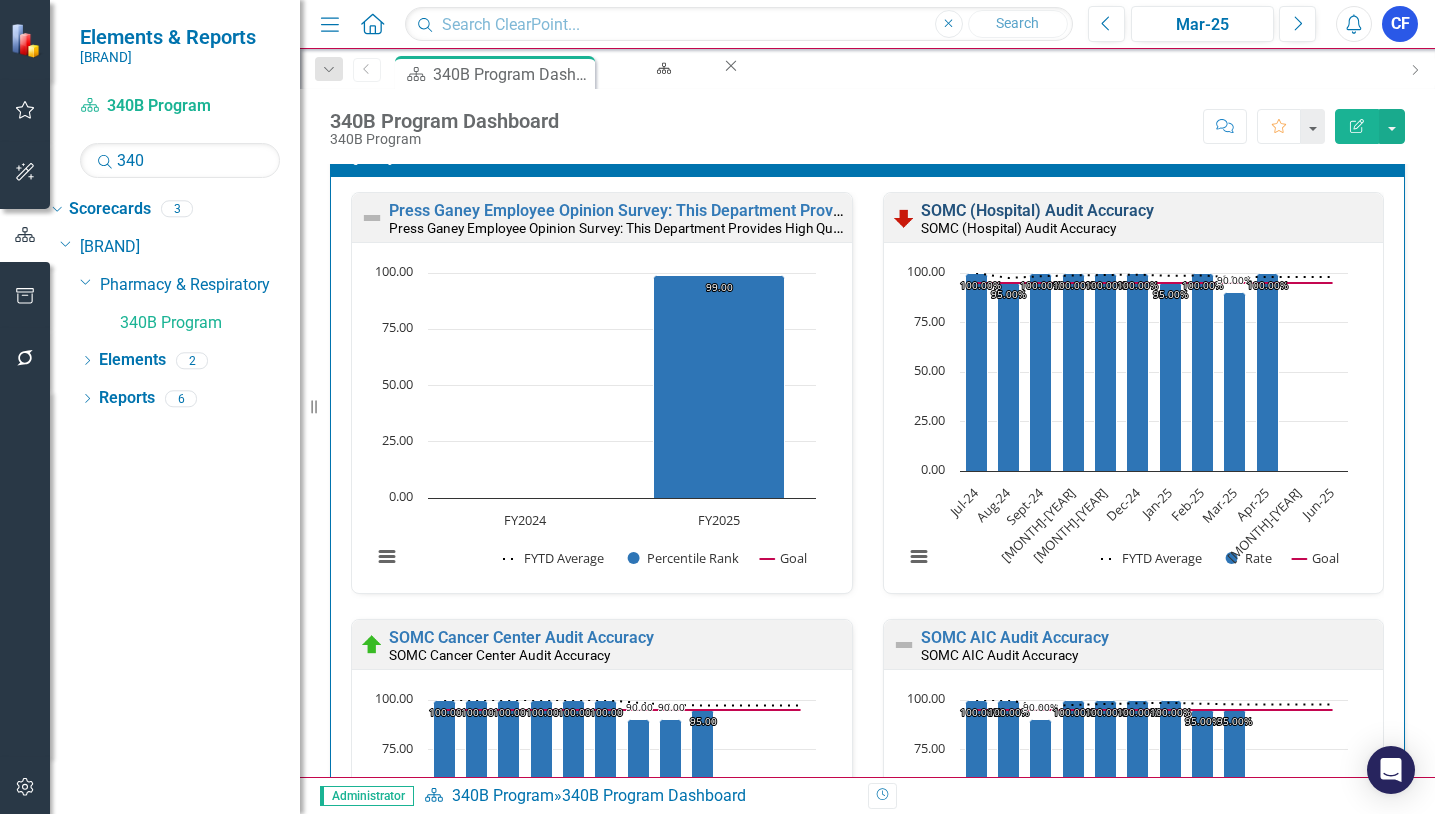click on "SOMC (Hospital) Audit Accuracy" at bounding box center (1037, 210) 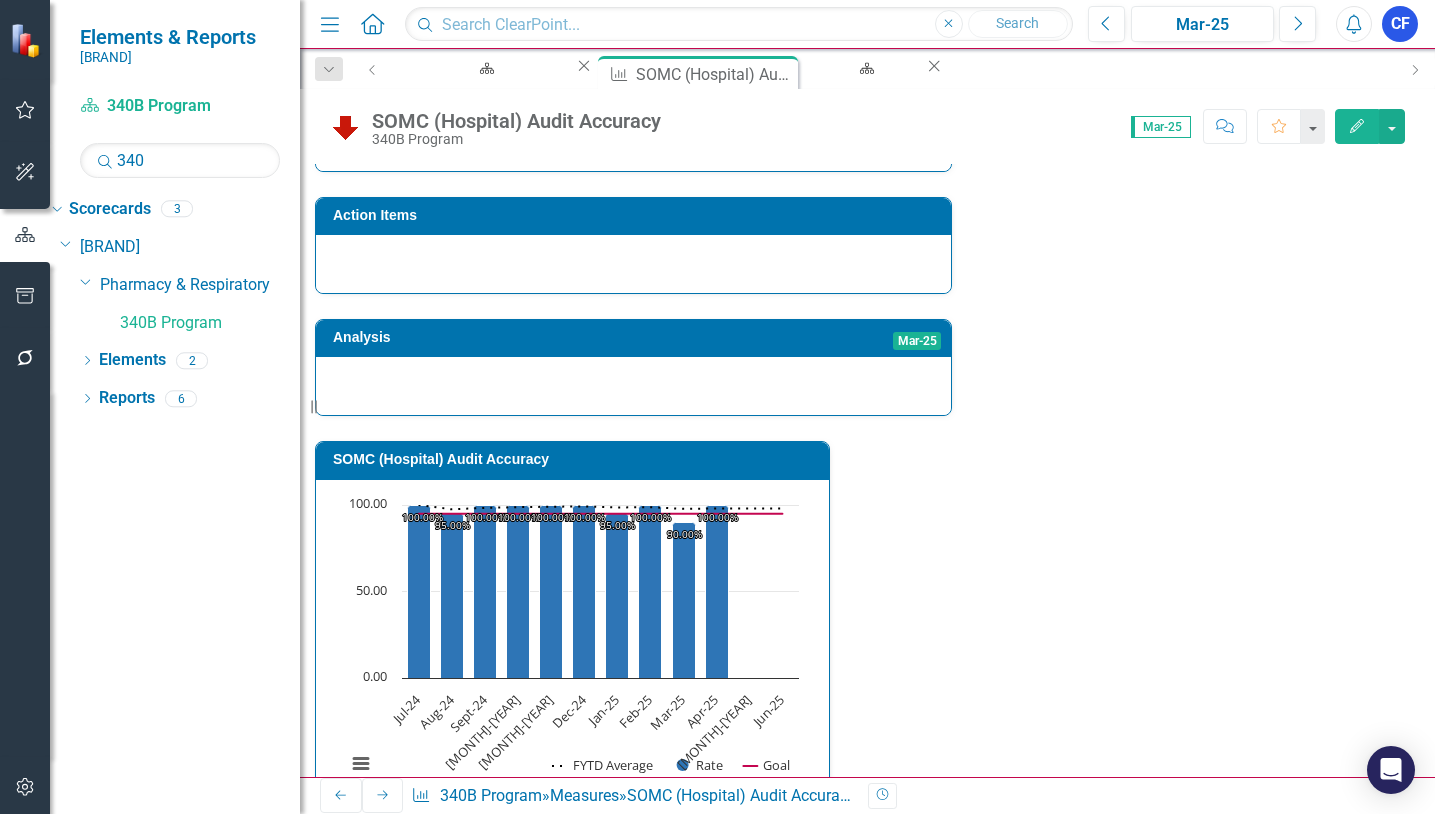 scroll, scrollTop: 681, scrollLeft: 0, axis: vertical 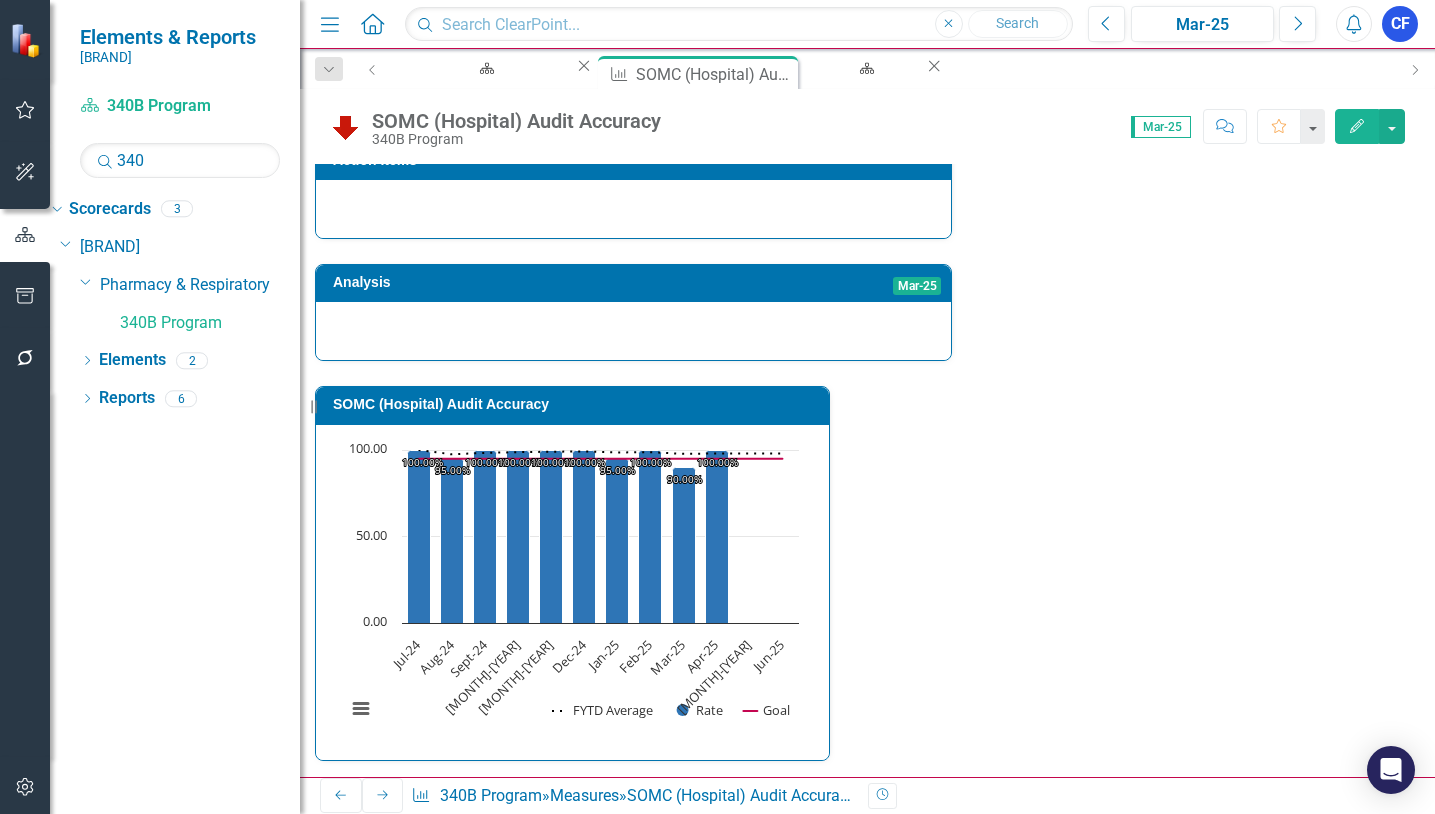click on "[MONTH]-[YEAR] Below Plan 15.00 20.00 75.00% 95.00 75.00 [MONTH]-[YEAR] On Target 19.00 20.00 95.00% 95.00 85.00 [MONTH]-[YEAR] On Target 19.00 20.00 95.00% 95.00 88.33 [MONTH]-[YEAR] On Target 20.00 20.00 100.00% 95.00 91.25 [MONTH]-[YEAR] On Target 18.00 20.00 90.00% 95.00 91.00 [MONTH]-[YEAR] Below Plan 14.00 20.00 70.00% 95.00 87.50 [MONTH]-[YEAR] On Target 20.00 20.00 100.00% 95.00 89.29 [MONTH]-[YEAR] On Target 20.00 20.00 100.00% 95.00 90.63 [MONTH]-[YEAR] On Target 20.00 20.00 100.00% 95.00 91.67 [MONTH]-[YEAR] On Target 20.00 20.00 100.00% 95.00 92.50 [MONTH]-[YEAR] On Target 20.00 20.00 100.00% 95.00 93.18 [MONTH]-[YEAR] On Target 20.00 20.00 100.00% 95.00 93.75 [MONTH]-[YEAR] On Target 20.00 20.00 100.00% 95.00 100.00 [MONTH]-[YEAR] On Target 19.00 20.00 95.00% 95.00 97.50 [MONTH]-[YEAR] On Target 20.00 20.00 100.00% 95.00 98.33 [MONTH]-[YEAR] On Target 20.00 20.00 100.00% 95.00 98.75 [MONTH]-[YEAR] On Target 20.00 20.00 100.00% 95.00 99.00 [MONTH]-[YEAR] On Target 20.00 20.00 100.00% 95.00 99.17 [MONTH]-[YEAR] On Target 19.00 20.00 95.00% 95.00 98.57 [MONTH]-[YEAR] On Target 20.00 20.00 100.00% 95.00 98.75 [MONTH]-[YEAR] Below Plan 18.00 20.00 90.00%" at bounding box center (851, 896) 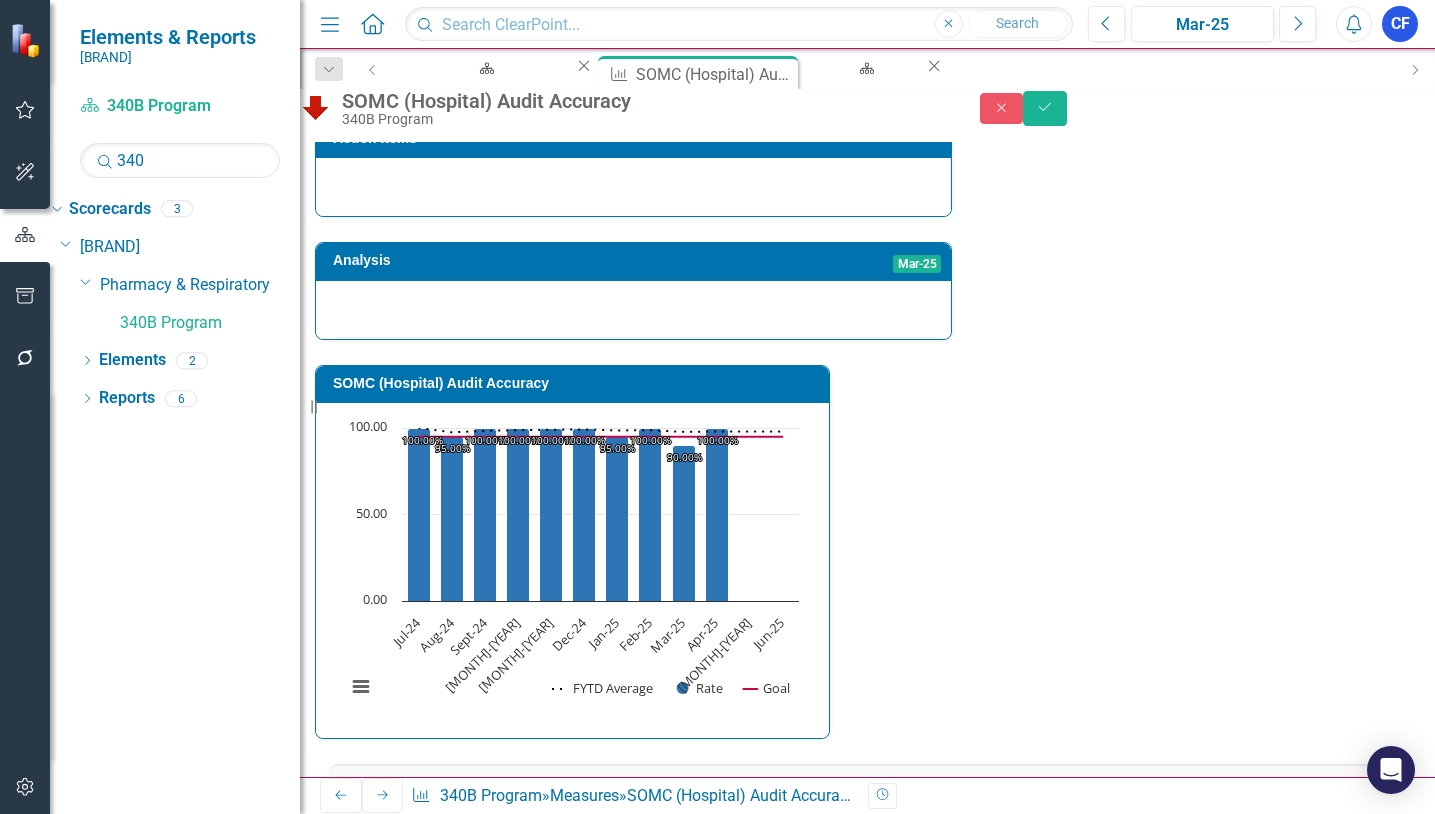 type 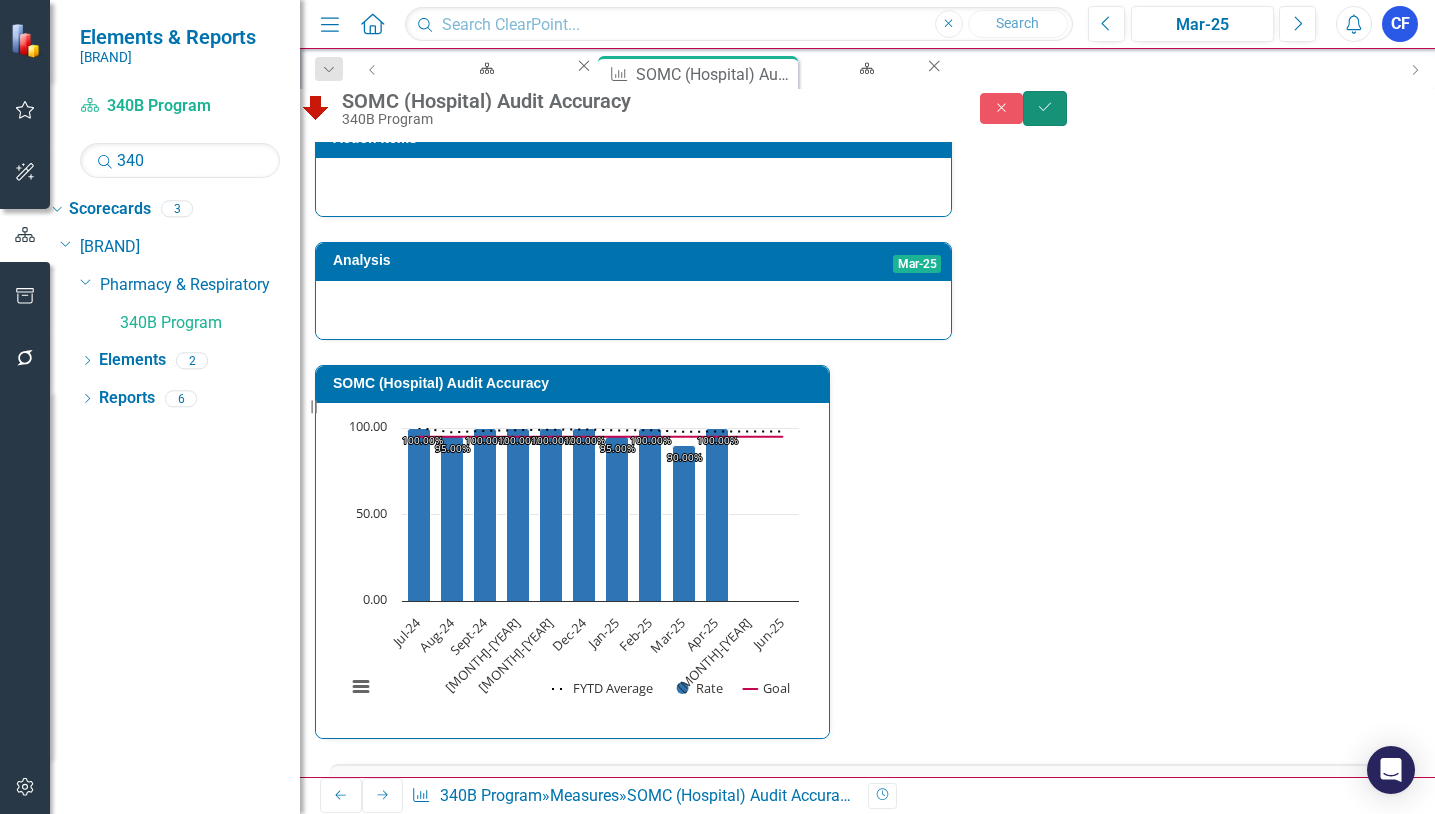click on "Save" at bounding box center [1045, 107] 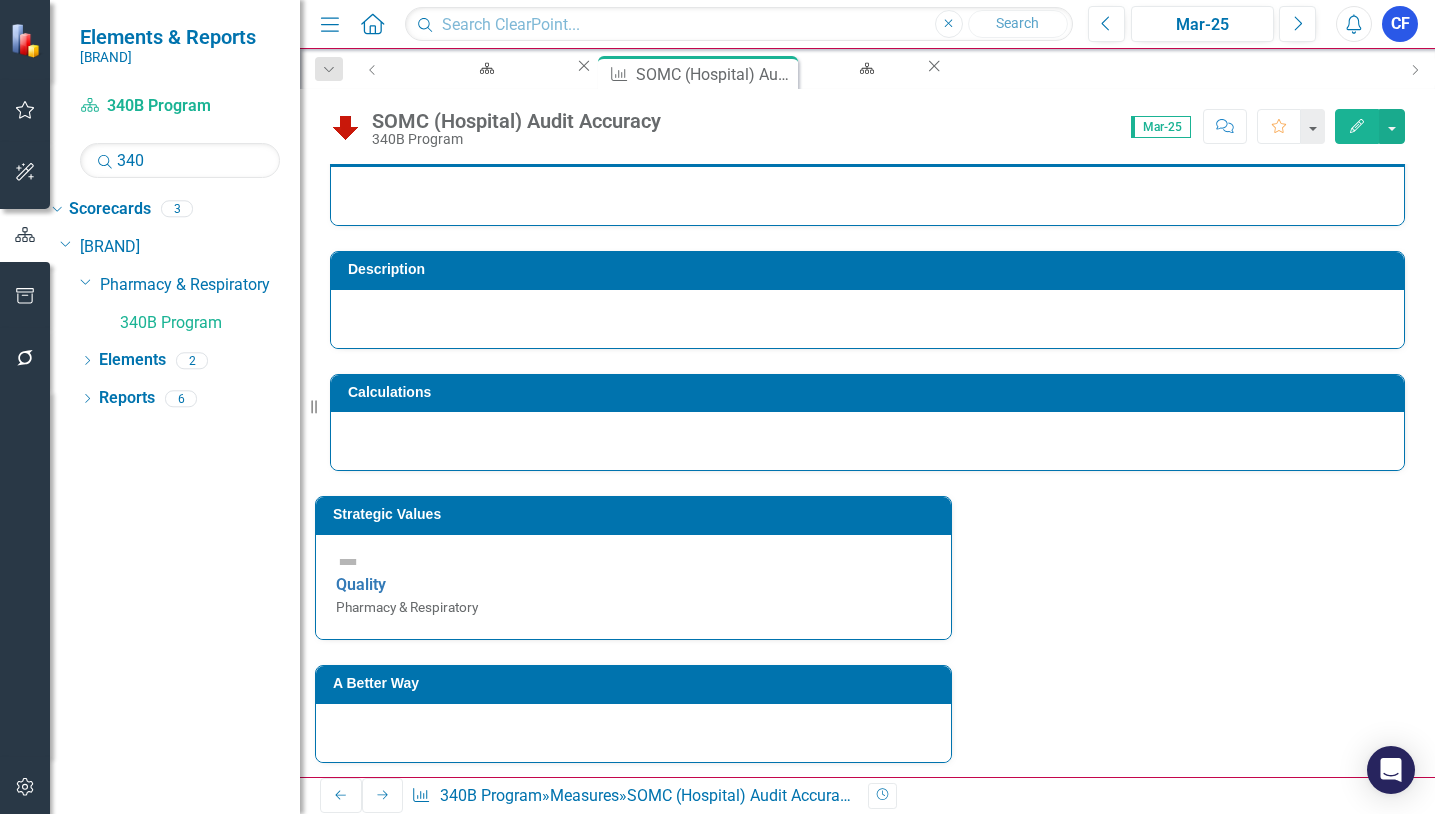 scroll, scrollTop: 0, scrollLeft: 0, axis: both 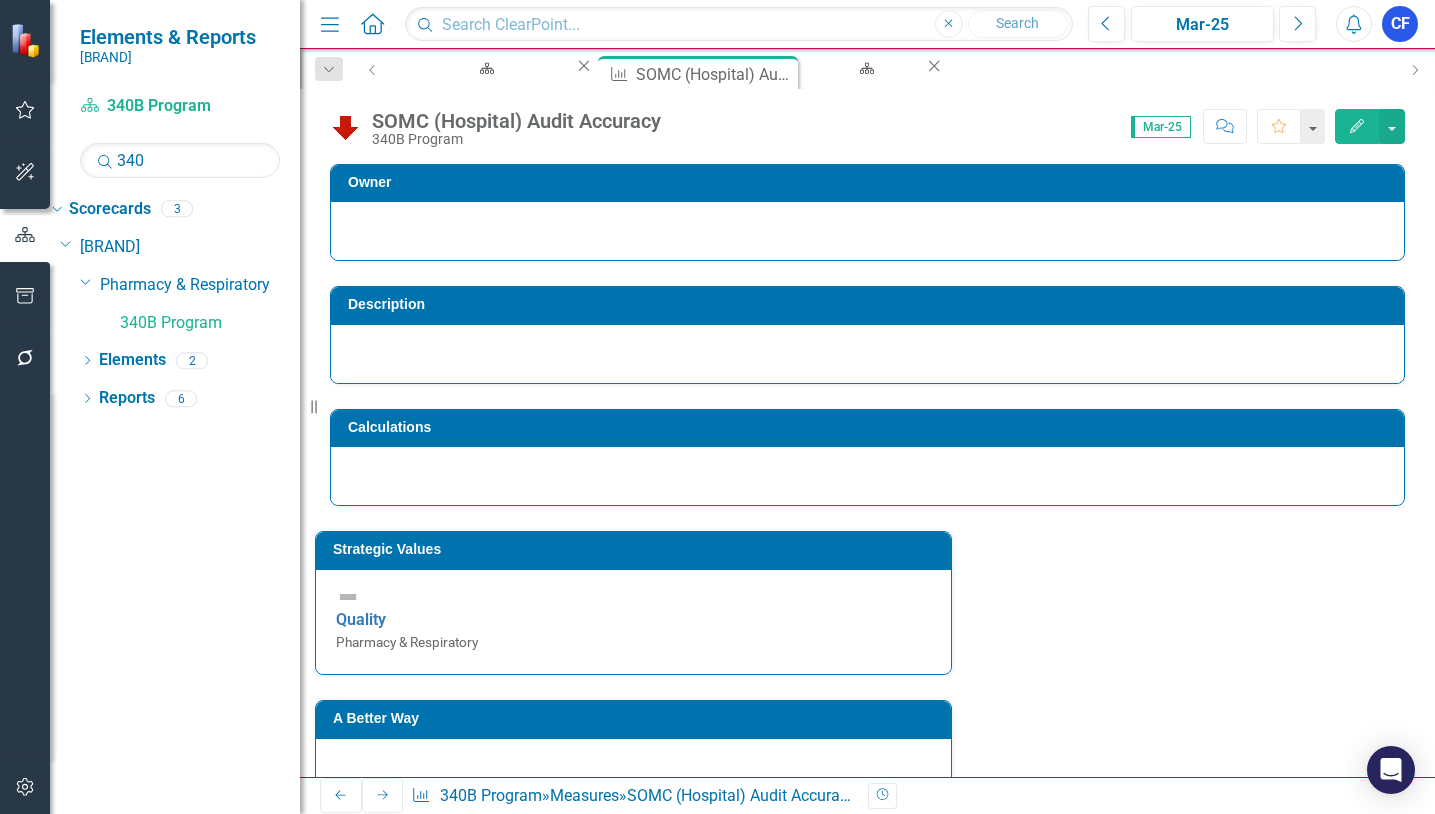 click on "Next" at bounding box center (383, 795) 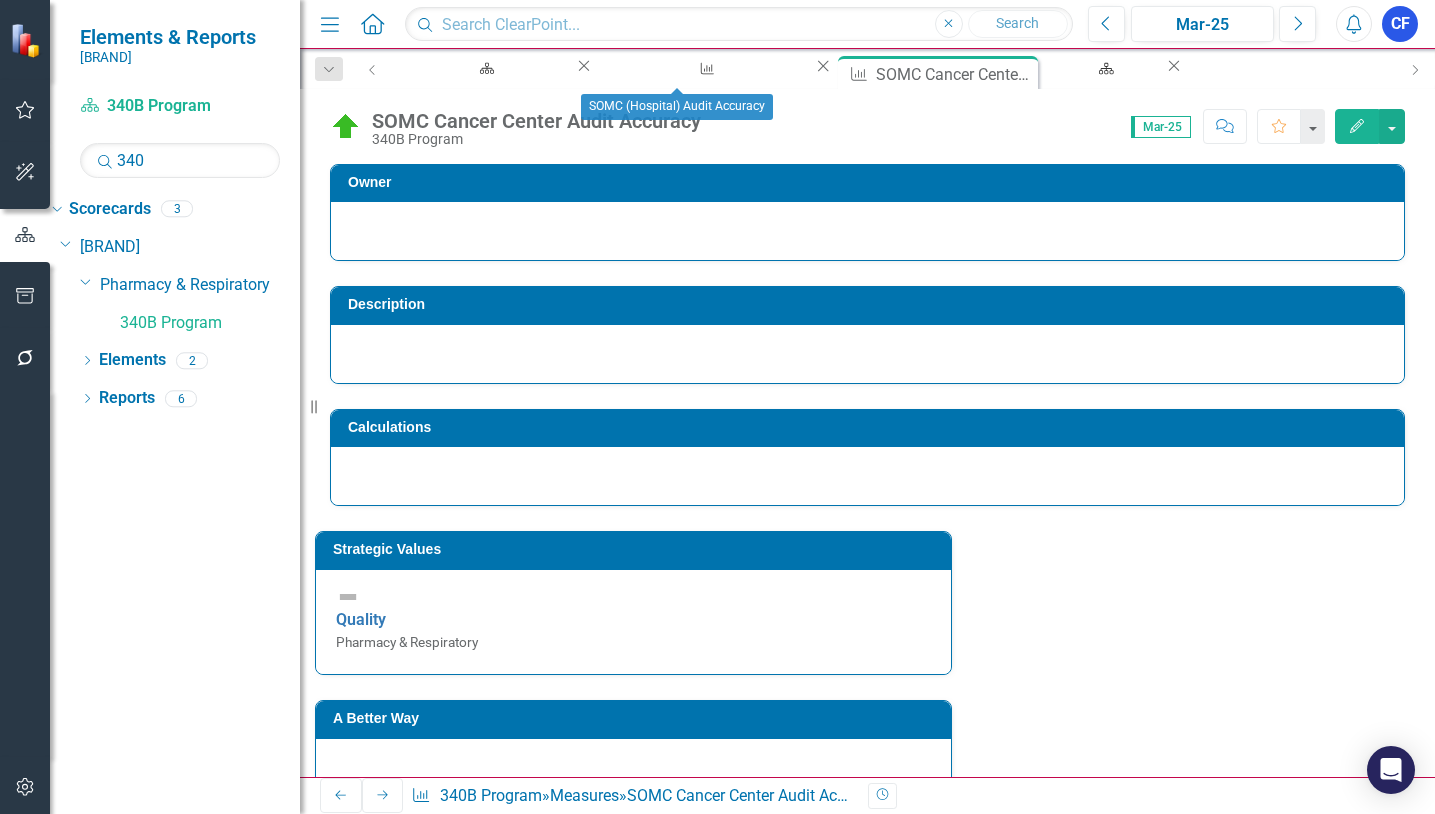 click on "Close" at bounding box center (823, 66) 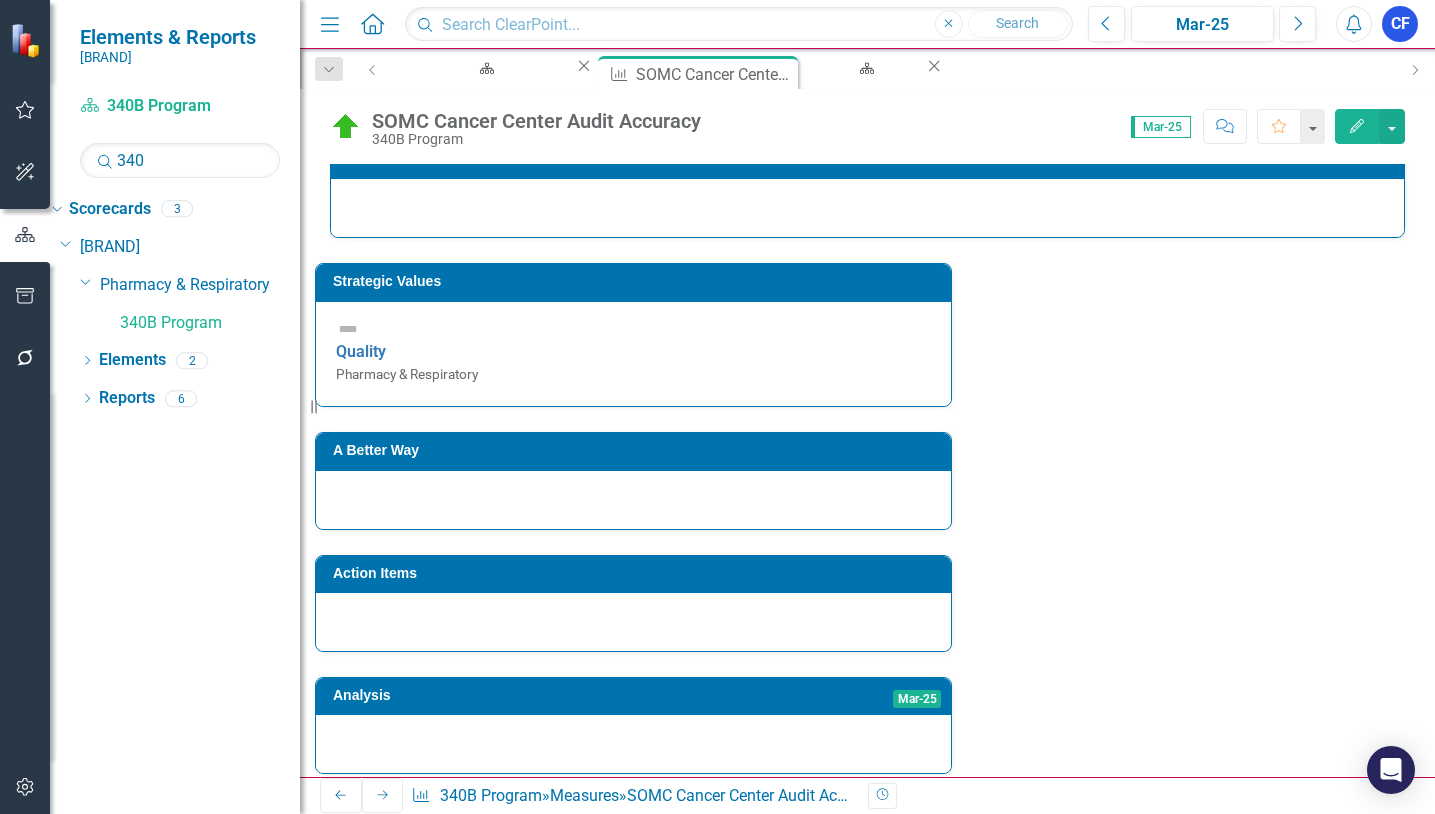 scroll, scrollTop: 270, scrollLeft: 0, axis: vertical 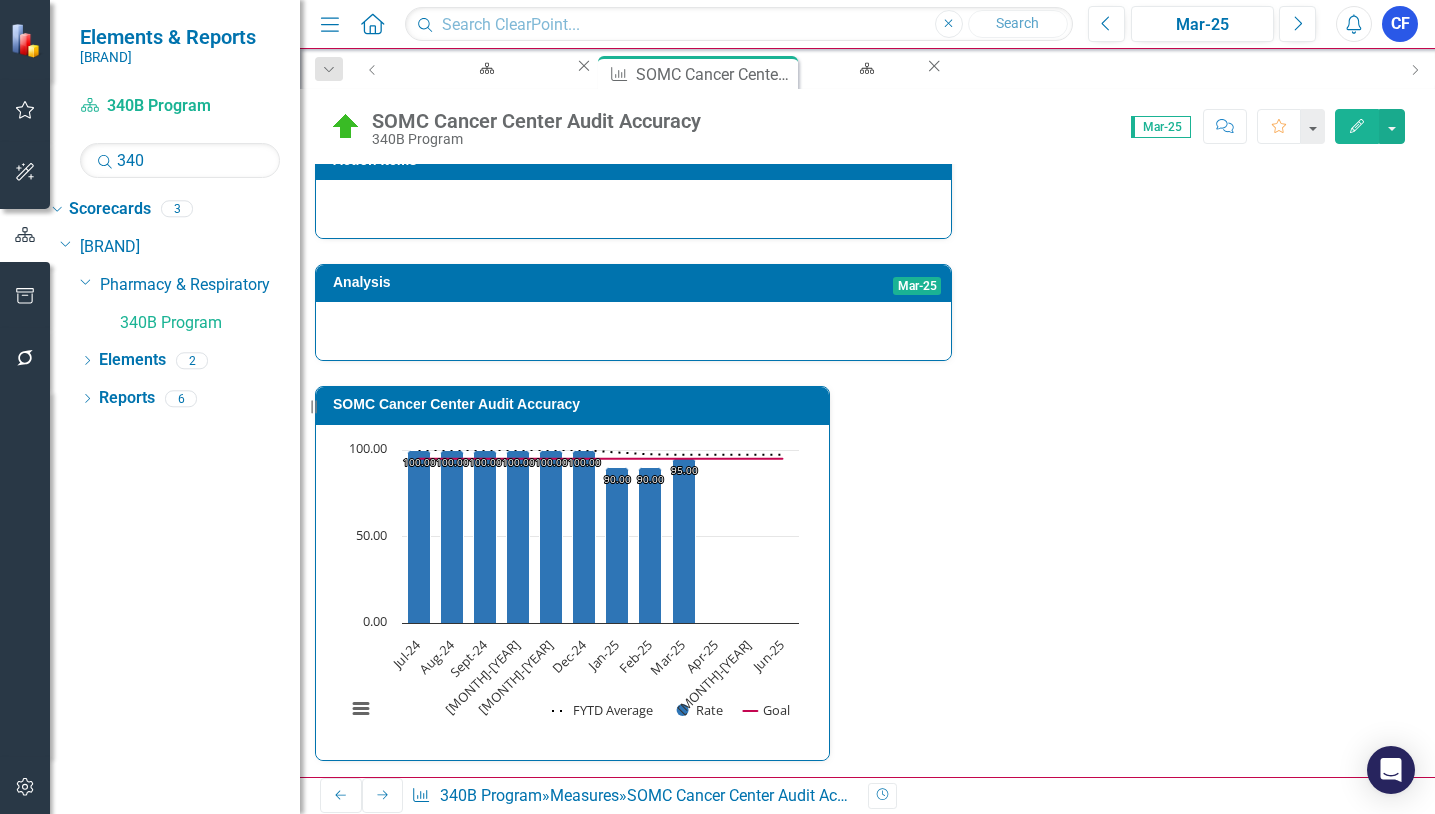 click on "[MONTH]-[YEAR] On Target 20.00 20.00 100.00 95.00 100.00 [MONTH]-[YEAR] On Target 20.00 20.00 100.00 95.00 100.00 [MONTH]-[YEAR] On Target 20.00 20.00 100.00 95.00 100.00 [MONTH]-[YEAR] On Target 20.00 20.00 100.00 95.00 100.00 [MONTH]-[YEAR] On Target 20.00 20.00 100.00 95.00 100.00 [MONTH]-[YEAR] On Target 20.00 20.00 100.00 95.00 100.00 [MONTH]-[YEAR] On Target 20.00 20.00 100.00 95.00 100.00 [MONTH]-[YEAR] On Target 20.00 20.00 100.00 95.00 100.00 [MONTH]-[YEAR] On Target 20.00 20.00 100.00 95.00 100.00 [MONTH]-[YEAR] On Target 20.00 20.00 100.00 95.00 100.00 [MONTH]-[YEAR] On Target 20.00 20.00 100.00 95.00 100.00 [MONTH]-[YEAR] On Target 20.00 20.00 100.00 95.00 100.00 [MONTH]-[YEAR] On Target 20.00 20.00 100.00 95.00 100.00 [MONTH]-[YEAR] Below Plan 18.00 20.00 90.00 95.00 98.57 [MONTH]-[YEAR] Below Plan 18.00 20.00 90.00 95.00 97.50 [MONTH]-[YEAR] On Target 19.00 20.00 95.00 95.00 97.22 [MONTH]-[YEAR] Not Defined 95.00 97.22 [MONTH]-[YEAR] Not Defined 95.00 97.22 [MONTH]-[YEAR] Not Defined 95.00 97.22 [MONTH]-[YEAR] Not Defined Aug-25 Not Defined Sept-25 Not Defined Oct-25 Not Defined Nov-25 Not Defined" at bounding box center (851, 999) 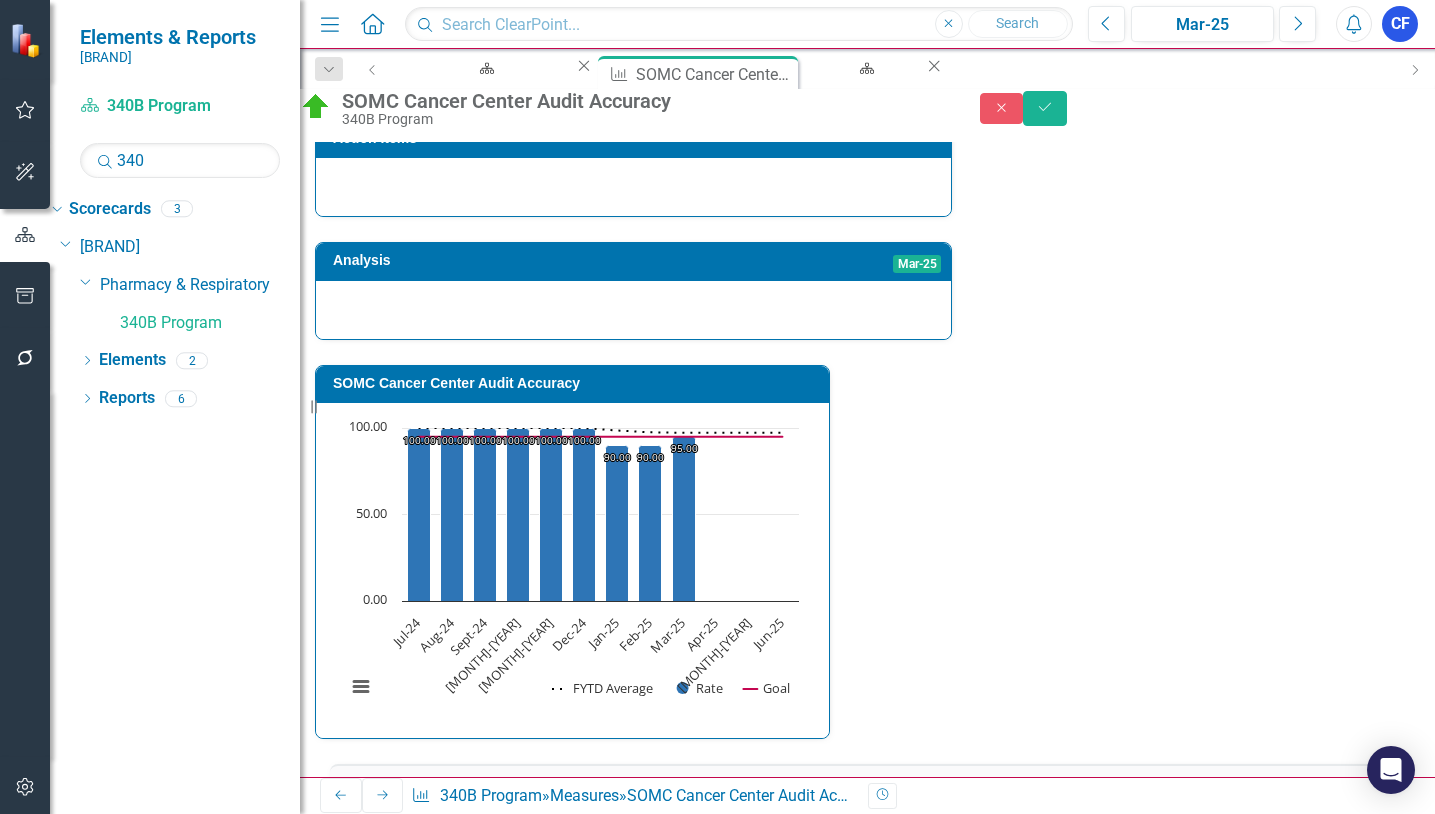 type on "20" 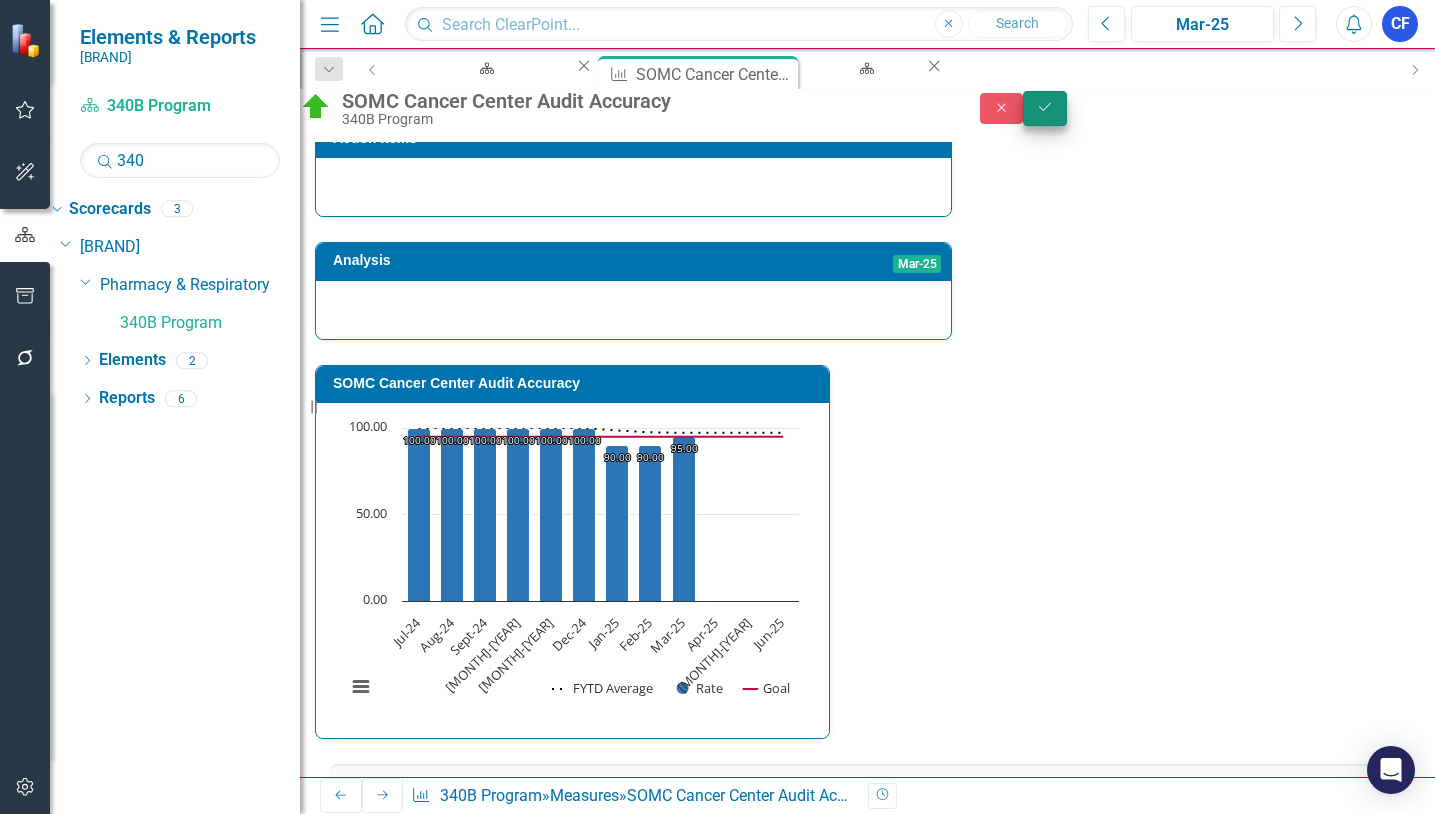 type on "20" 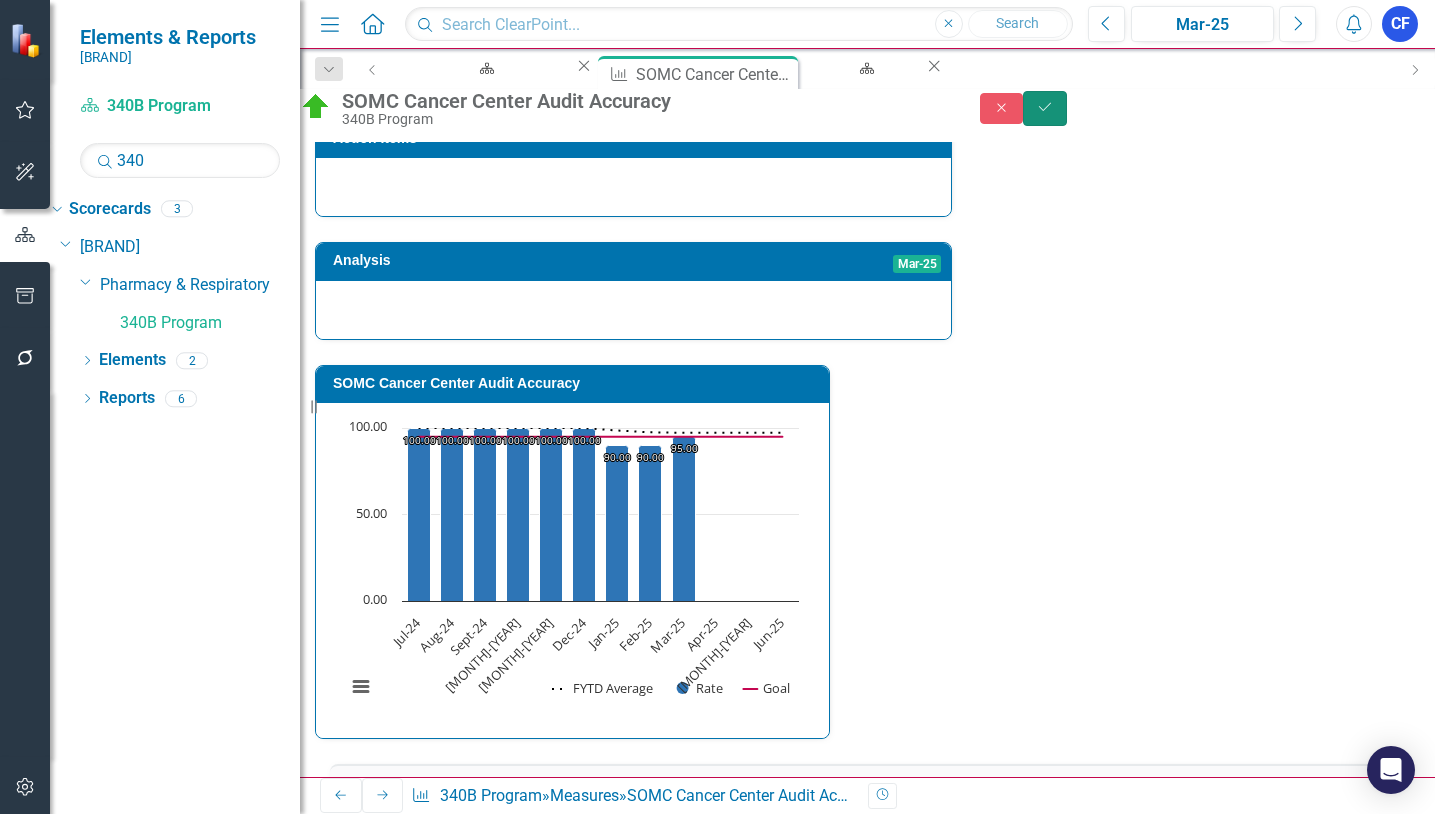 click on "Save" at bounding box center [1045, 107] 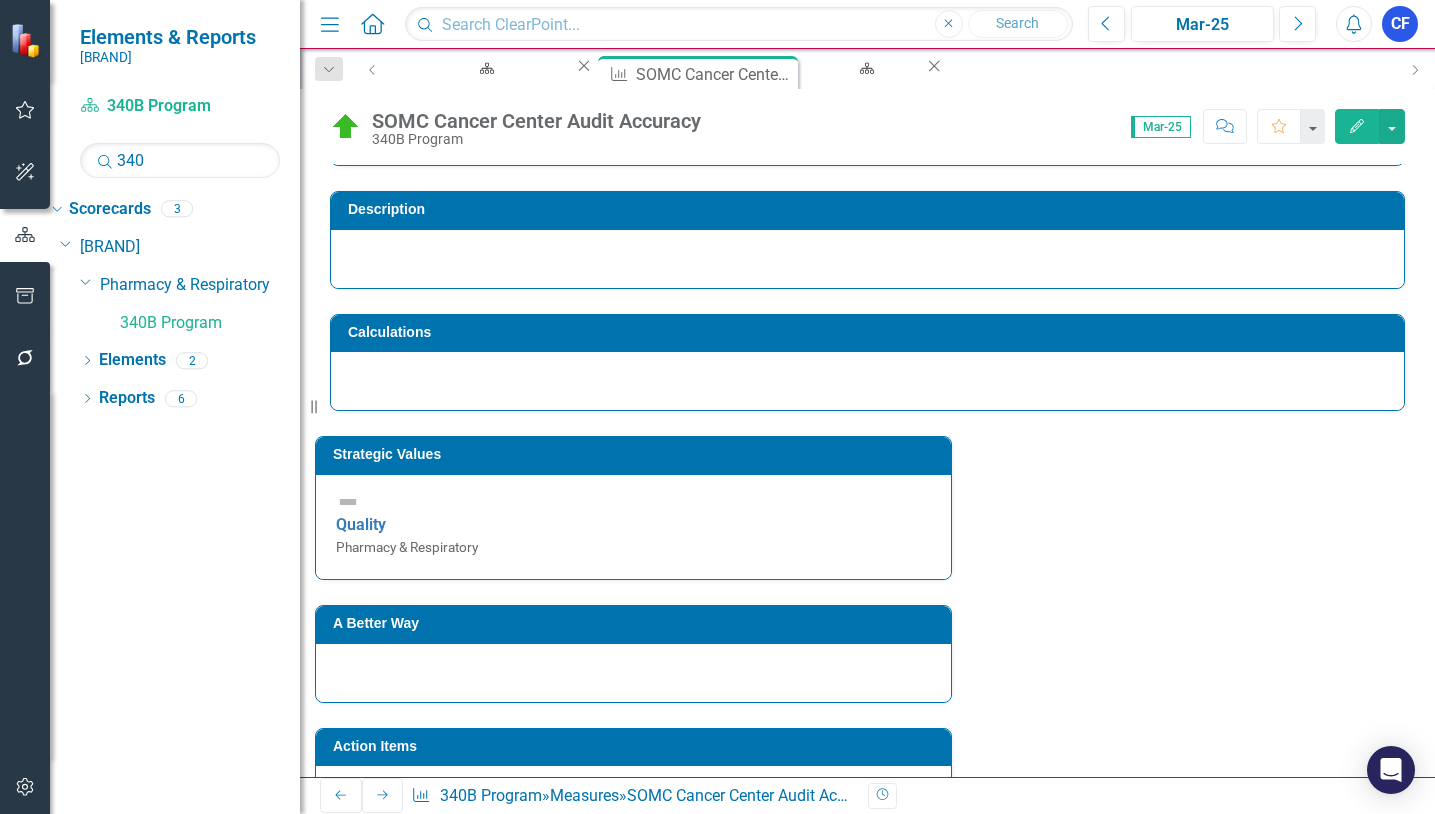 scroll, scrollTop: 0, scrollLeft: 0, axis: both 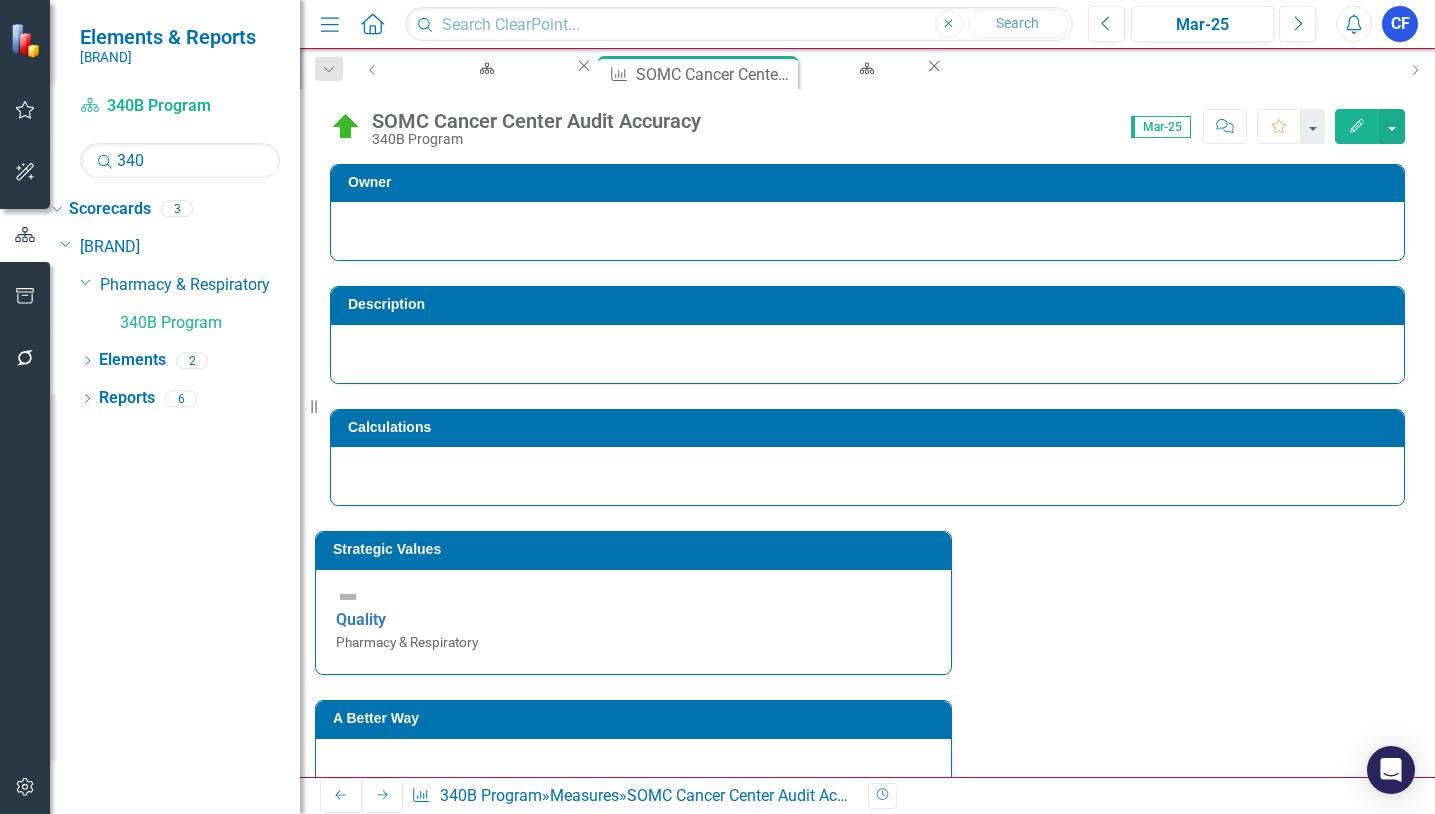 click at bounding box center [382, 795] 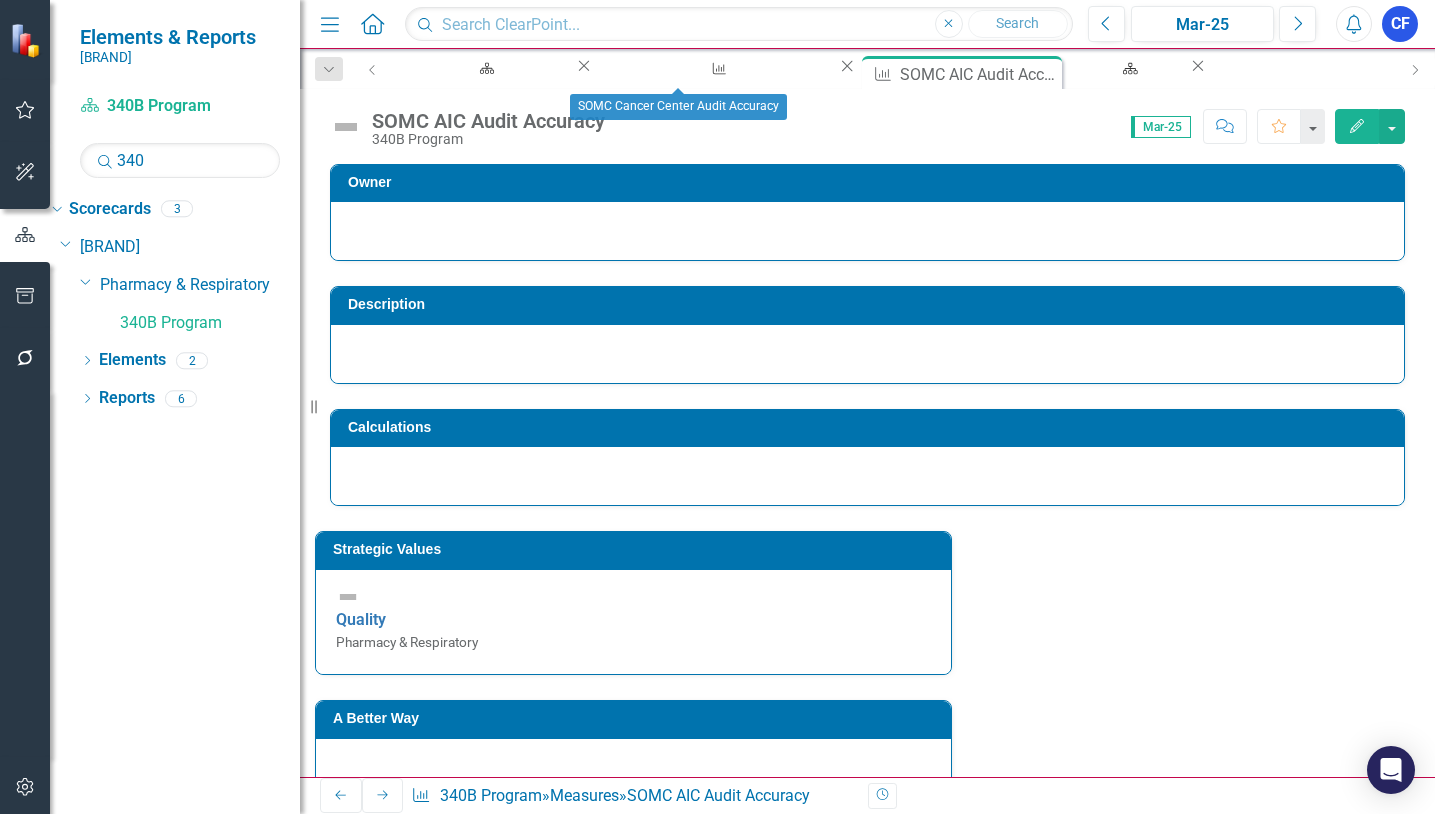 click on "Close" at bounding box center [847, 66] 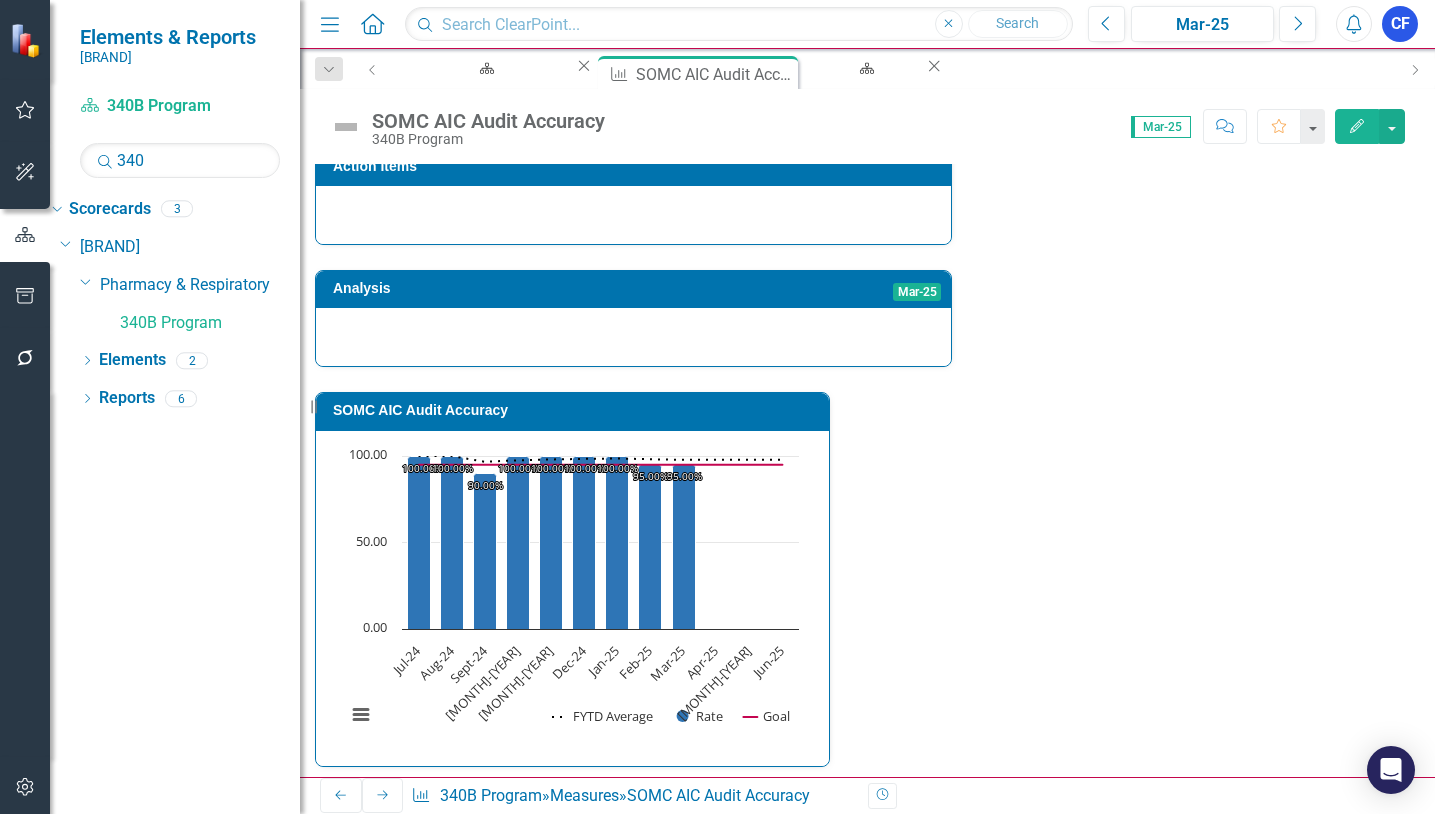 scroll, scrollTop: 681, scrollLeft: 0, axis: vertical 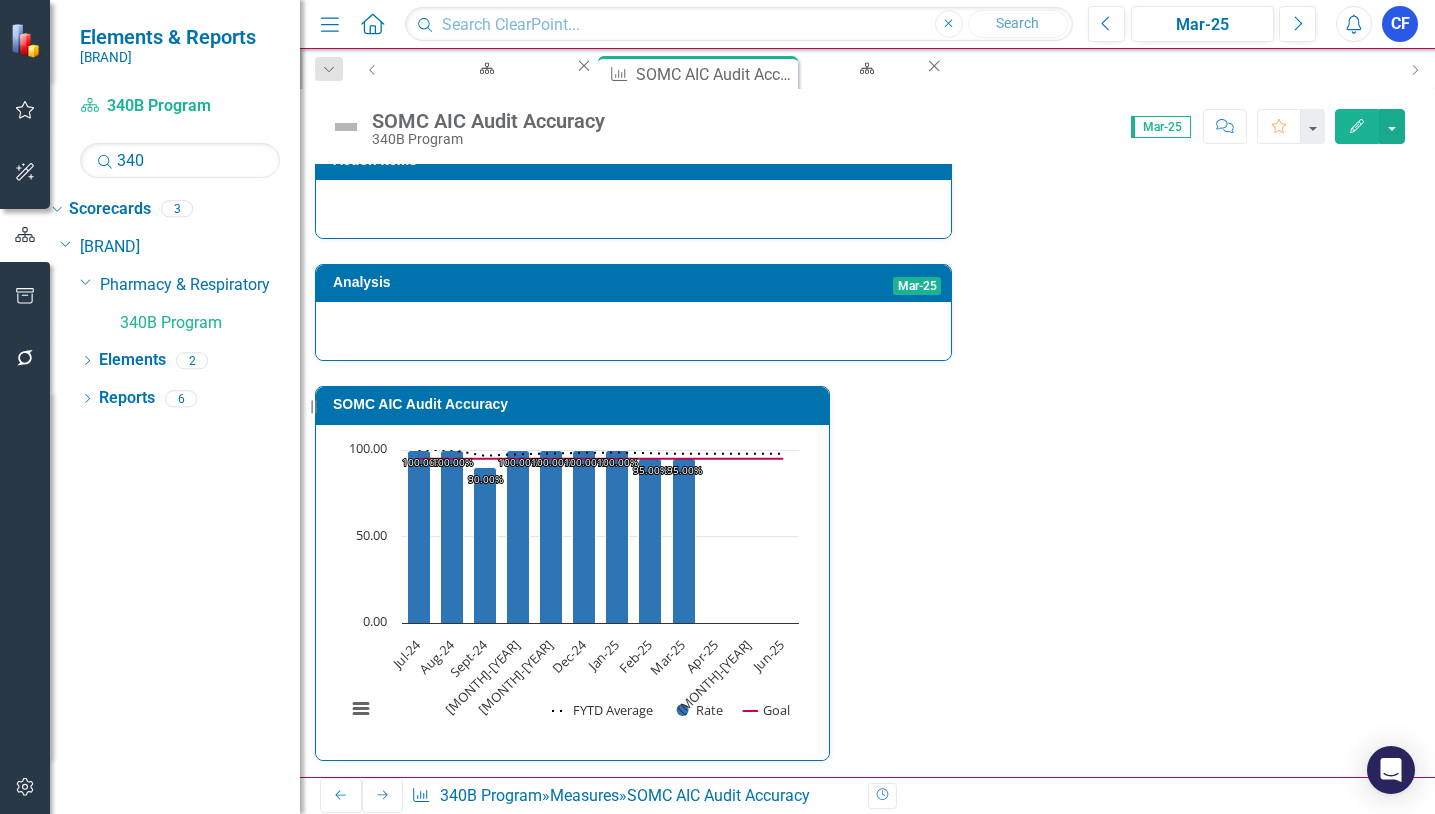 click on "Nov-23 Not Defined 20.00 20.00 100.00% 95.00 99.00 Dec-23 Not Defined 20.00 20.00 100.00% 95.00 99.17 Jan-24 Not Defined 20.00 20.00 100.00% 95.00 99.29 Feb-24 Not Defined 20.00 20.00 100.00% 95.00 99.38 Mar-24 Not Defined 20.00 20.00 100.00% 95.00 99.44 Apr-24 Not Defined 20.00 20.00 100.00% 95.00 99.50 May-24 Not Defined 20.00 20.00 100.00% 95.00 99.55 Jun-24 Not Defined 29.00 30.00 96.67% 95.00 99.20 Jul-24 Not Defined 20.00 20.00 100.00% 95.00 100.00 Aug-24 Not Defined 20.00 20.00 100.00% 95.00 100.00 Sept-24 Not Defined 18.00 20.00 90.00% 95.00 96.67 Oct-24 Not Defined 20.00 20.00 100.00% 95.00 97.50 Nov-24 Not Defined 20.00 20.00 100.00% 95.00 98.00 Dec-24 Not Defined 20.00 20.00 100.00% 95.00 98.33 Jan-25 Not Defined 20.00 20.00 100.00% 95.00 98.57 Feb-25 Not Defined 19.00 20.00 95.00% 95.00 98.13 Mar-25 Not Defined 19.00 20.00 95.00% 95.00 97.78 Apr-25 Not Defined 95.00 97.78 May-25 Not Defined 95.00 97.78 Jun-25 Not Defined 95.00 97.78 Jul-25 Not Defined Aug-25 Not Defined Sept-25 Not Defined Oct-25" at bounding box center [851, 999] 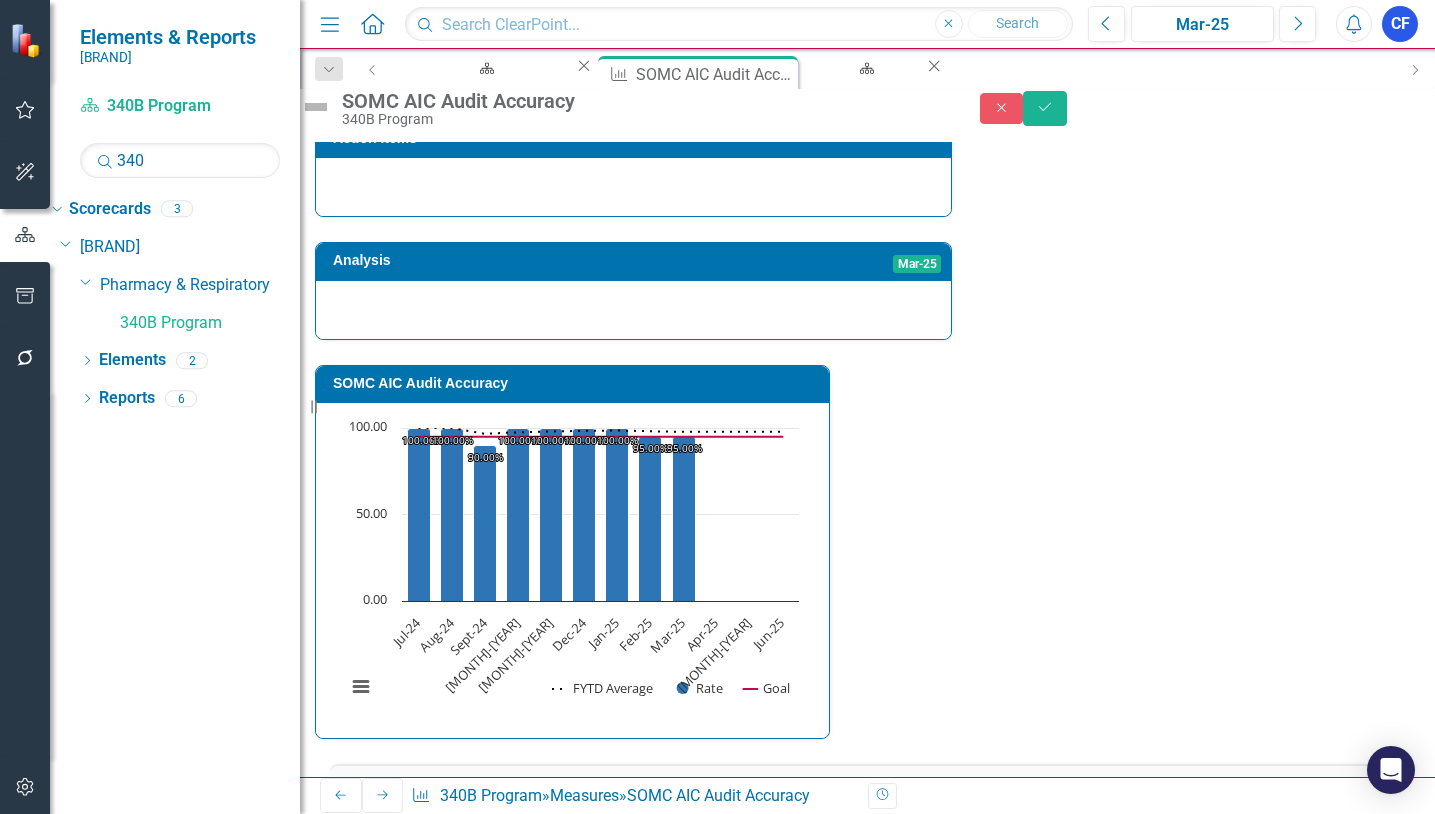 type on "20" 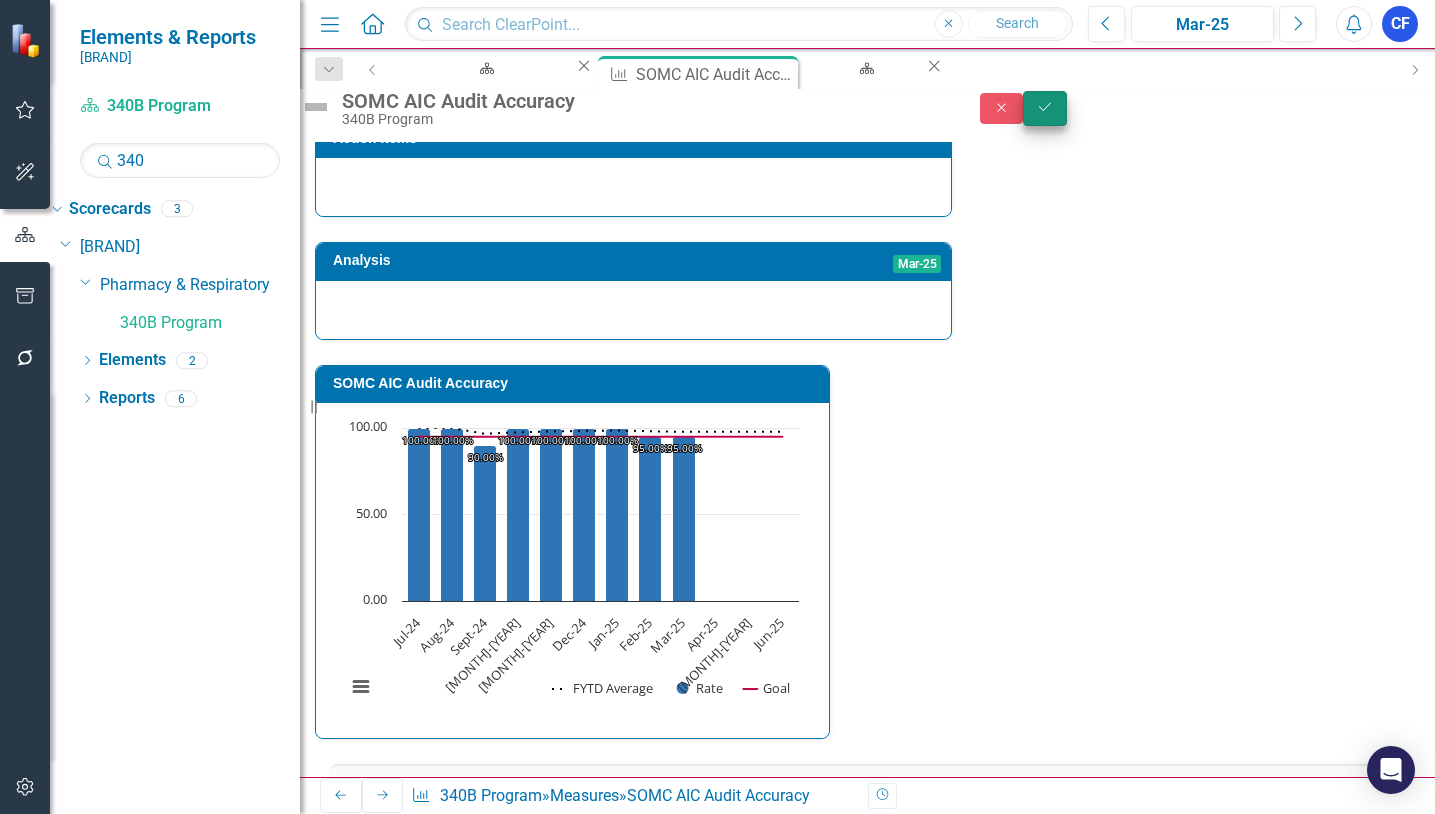 type on "20" 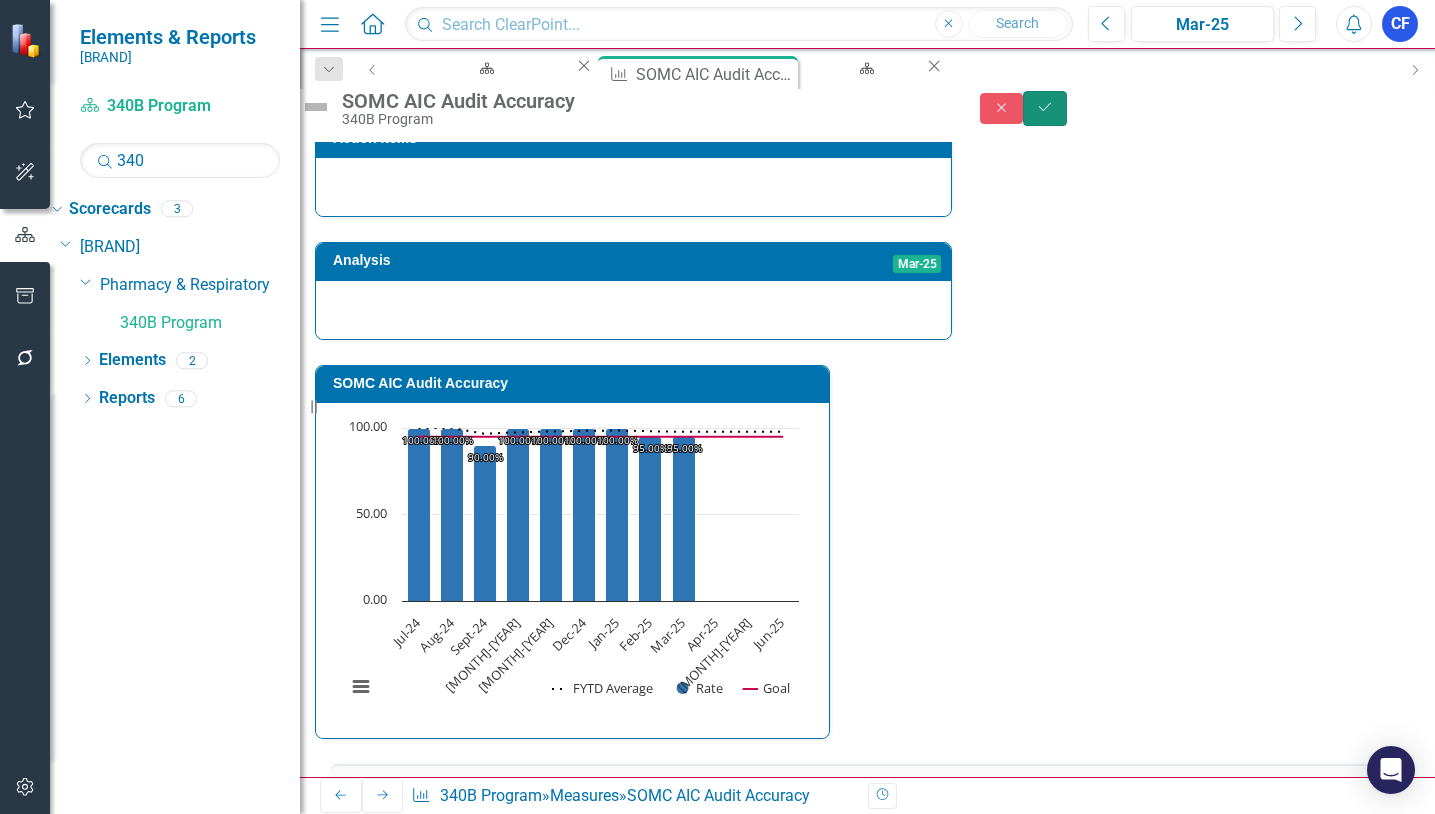 click on "Save" at bounding box center (1045, 107) 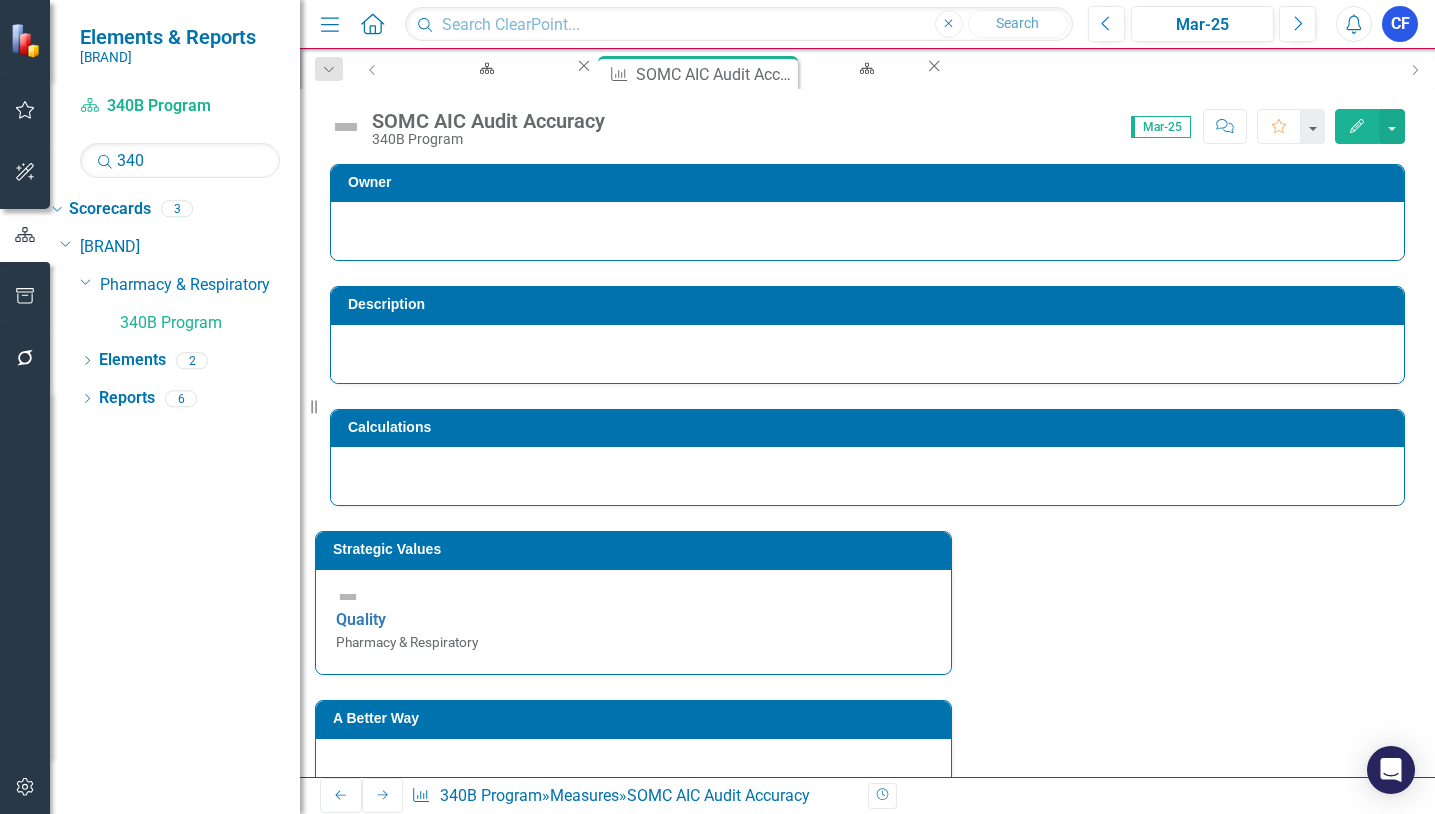 click on "Next" at bounding box center [383, 795] 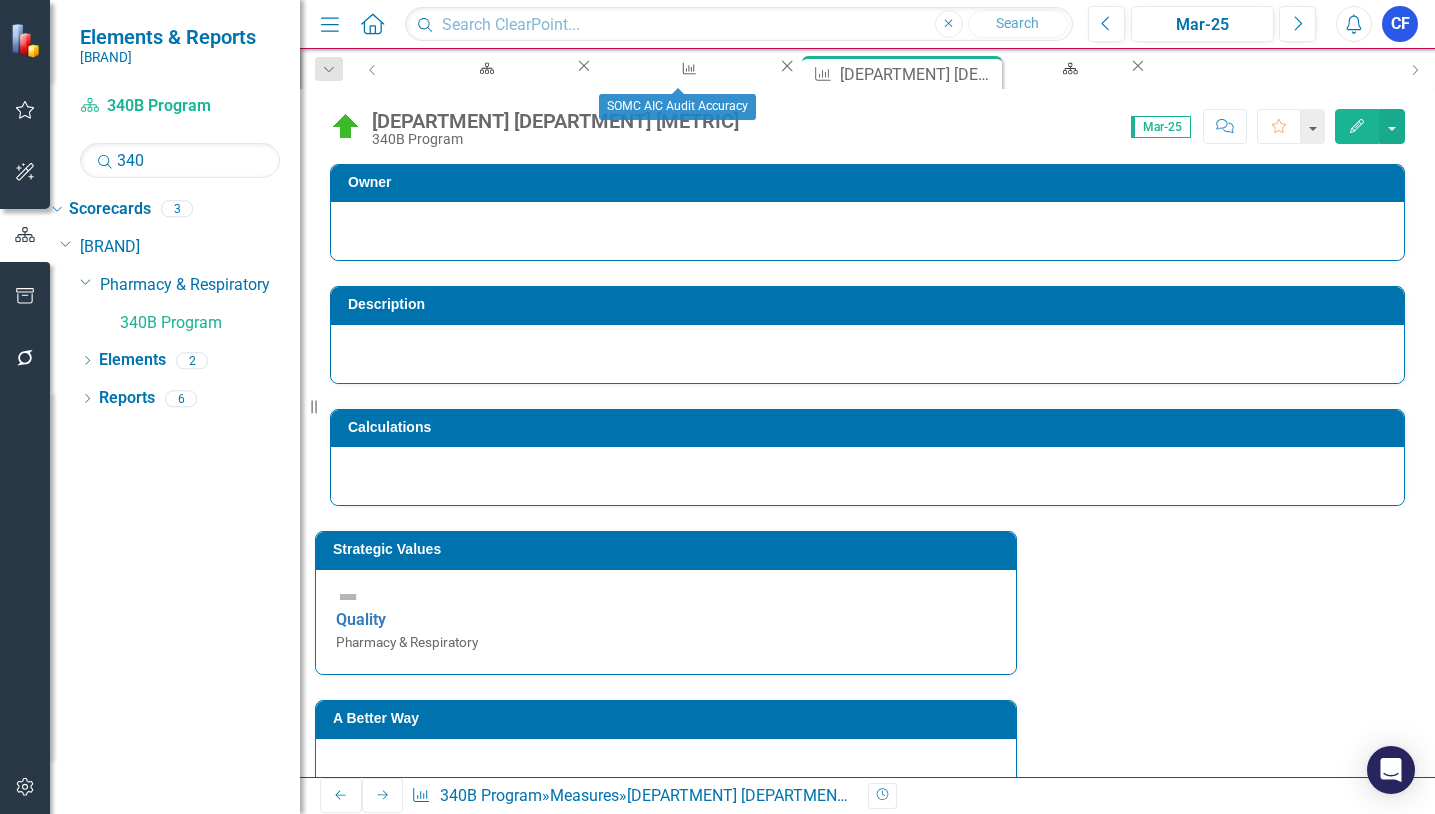 click on "Close" at bounding box center [787, 66] 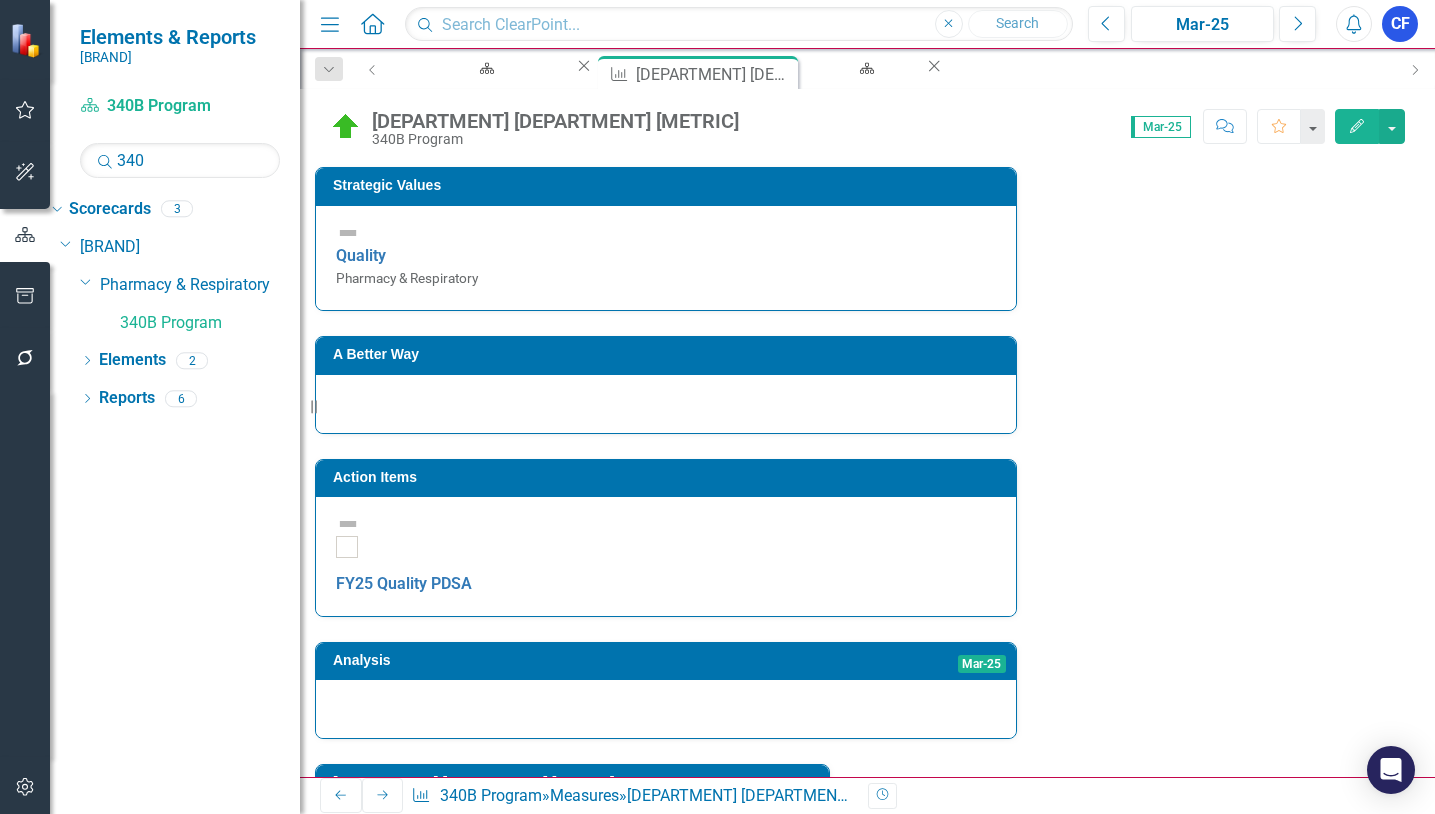 scroll, scrollTop: 600, scrollLeft: 0, axis: vertical 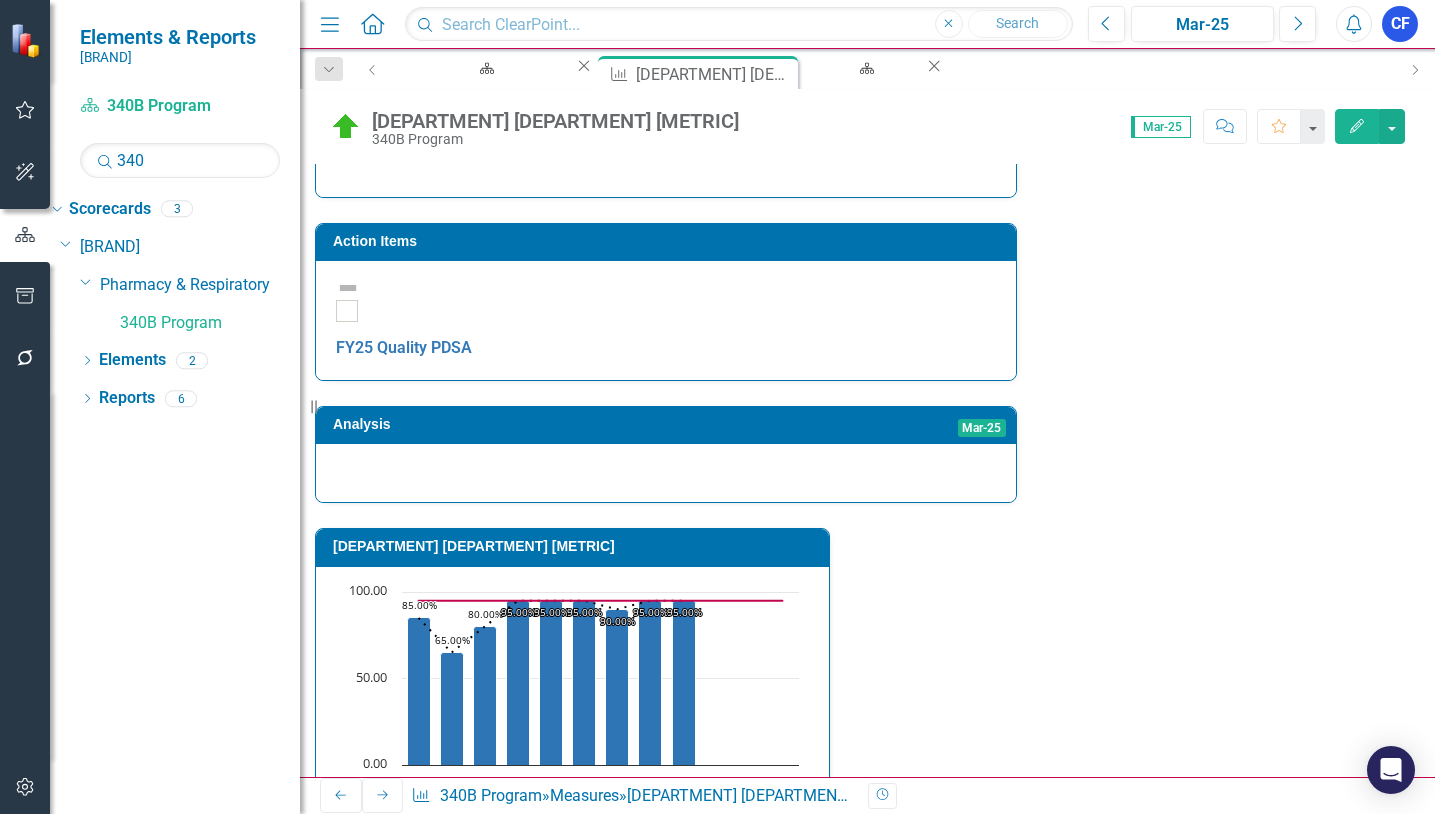 click on "Sep-23 Below Plan 18.00 20.00 90.00% 95.00 90.00 Oct-23 On Target 20.00 20.00 100.00% 95.00 100.00 Nov-23 Below Plan 18.00 20.00 90.00% 95.00 90.00 Dec-23 On Target 19.00 20.00 95.00% 95.00 95.00 Jan-24 On Target 20.00 20.00 100.00% 95.00 100.00 Feb-24 On Target 20.00 20.00 100.00% 95.00 100.00 Mar-24 Below Plan 18.00 20.00 90.00% 95.00 90.00 Apr-24 On Target 20.00 20.00 100.00% 95.00 100.00 May-24 On Target 20.00 20.00 100.00% 95.00 100.00 Jun-24 Below Plan 19.00 24.00 79.17% 95.00 79.17 Jul-24 Below Plan 17.00 20.00 85.00% 95.00 85.00 Aug-24 Below Plan 13.00 20.00 65.00% 95.00 65.00 Sept-24 Below Plan 16.00 20.00 80.00% 95.00 80.00 Oct-24 On Target 19.00 20.00 95.00% 95.00 95.00 Nov-24 On Target 19.00 20.00 95.00% 95.00 95.00 Dec-24 On Target 19.00 20.00 95.00% 95.00 95.00 Jan-25 Below Plan 18.00 20.00 90.00% 95.00 90.00 Feb-25 On Target 19.00 20.00 95.00% 95.00 95.00 Mar-25 On Target 19.00 20.00 95.00% 95.00 95.00 Apr-25 Not Defined 95.00 May-25 Not Defined 95.00 Jun-25 Not Defined 95.00 Jul-25 Not Defined" at bounding box center (851, 1084) 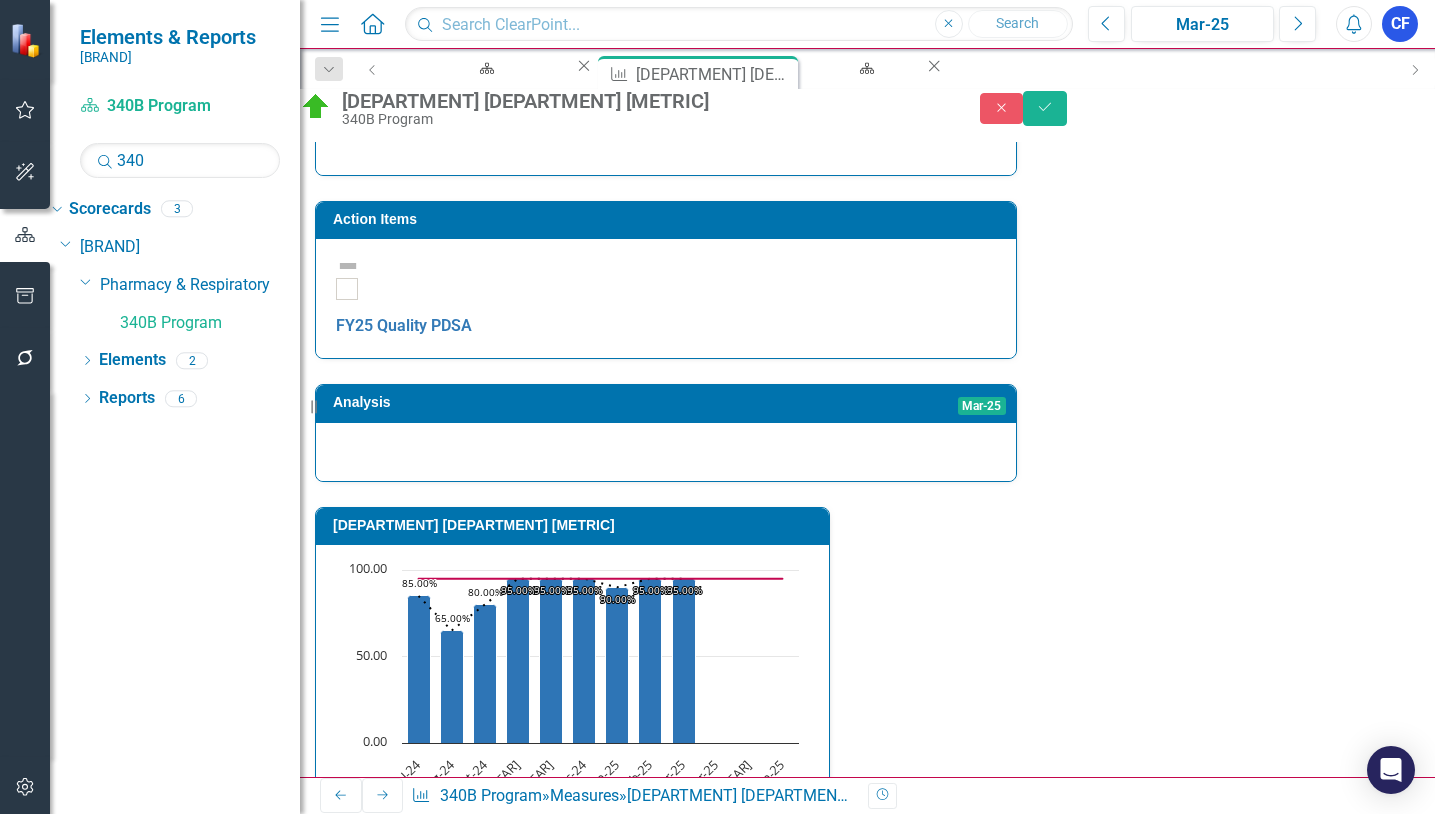 scroll, scrollTop: 700, scrollLeft: 0, axis: vertical 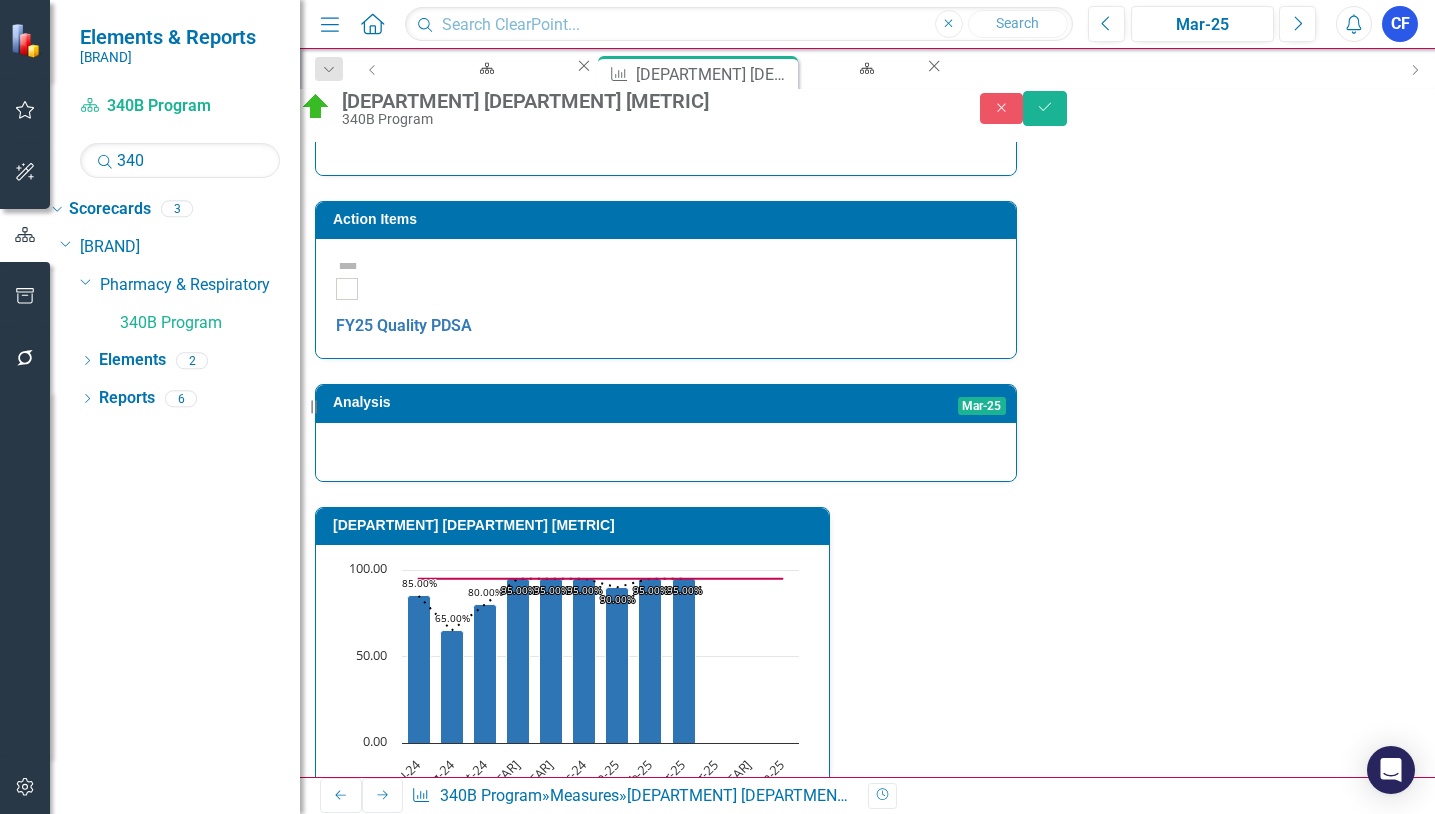 type on "20" 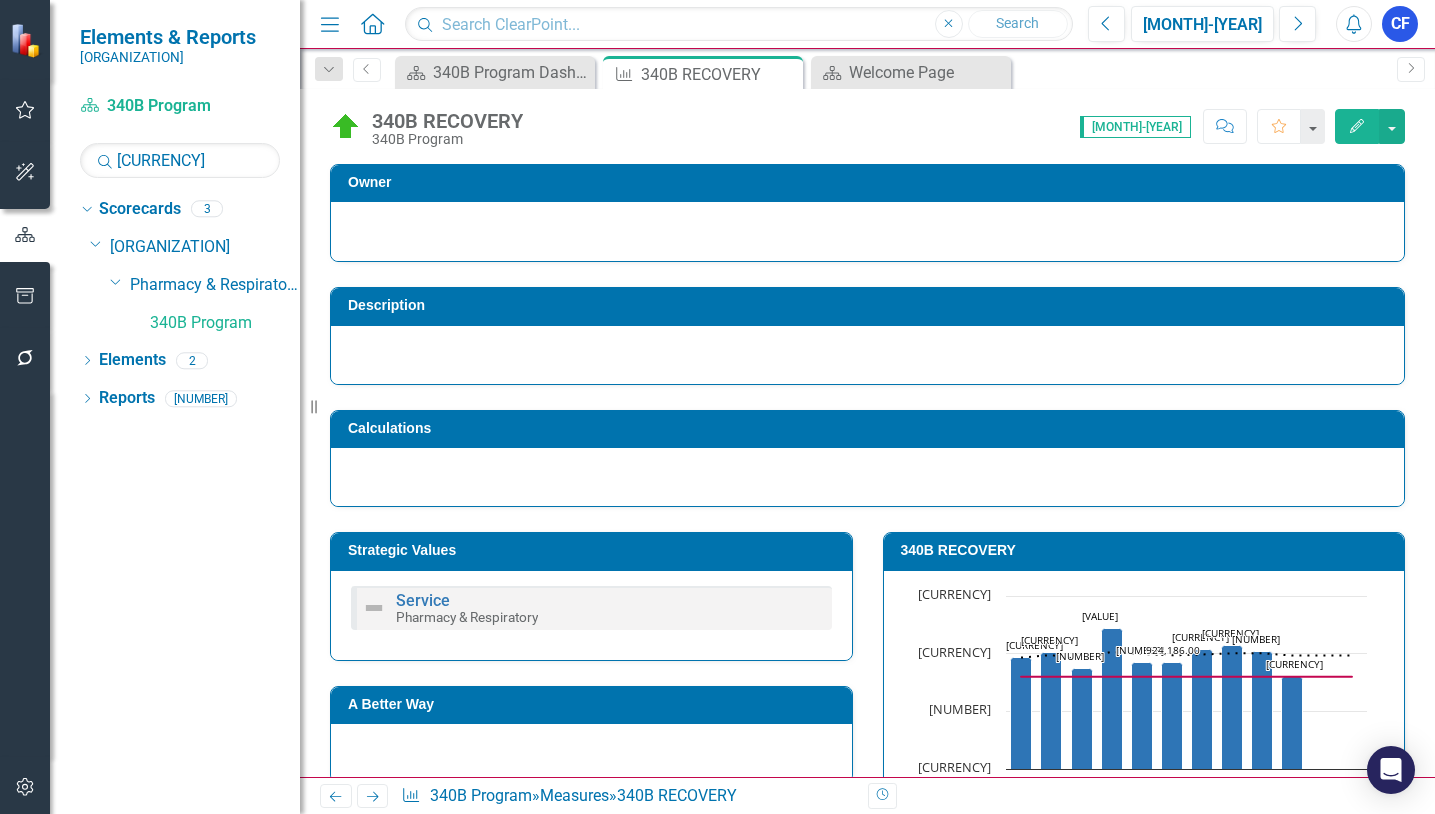 scroll, scrollTop: 0, scrollLeft: 0, axis: both 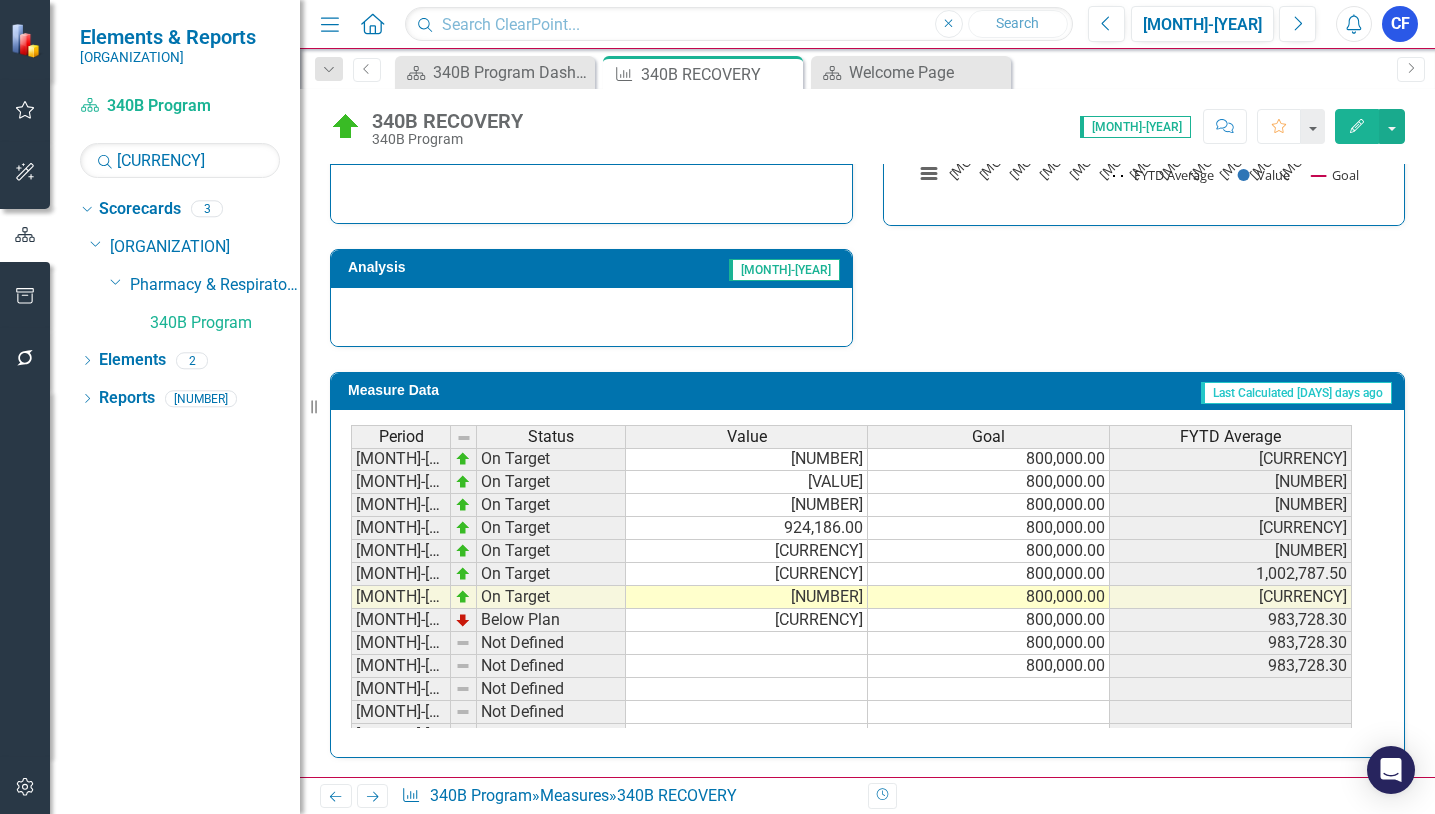 click on "[MONTH]-[YEAR] Not Defined [MONTH]-[YEAR] Not Defined 659,018.00 659,018.00 [MONTH]-[YEAR] Not Defined 793,365.00 726,191.50 [MONTH]-[YEAR] Not Defined 662,989.00 705,124.00 [MONTH]-[YEAR] Not Defined 803,871.00 729,810.75 [MONTH]-[YEAR] Not Defined 891,001.00 762,048.80 [MONTH]-[YEAR] Not Defined 852,600.00 777,140.67 [MONTH]-[YEAR] Not Defined 819,394.00 783,176.86 [MONTH]-[YEAR] Not Defined 828,470.00 788,838.50 [MONTH]-[YEAR] Not Defined 496,778.00 756,387.33 [MONTH]-[YEAR] Not Defined 772,036.00 757,952.20 [MONTH]-[YEAR] Not Defined 937,334.00 774,259.64 [MONTH]-[YEAR] Not Defined 703,745.00 768,383.42 [MONTH]-[YEAR] On Target 966,411.00 800,000.00 966,411.00 [MONTH]-[YEAR] On Target 1,008,440.00 800,000.00 987,425.50 [MONTH]-[YEAR] On Target 873,316.00 800,000.00 949,389.00 [MONTH]-[YEAR] On Target 1,214,720.00 800,000.00 1,015,721.75 [MONTH]-[YEAR] On Target 924,491.00 800,000.00 997,475.60 [MONTH]-[YEAR] On Target 924,186.00 800,000.00 985,260.67 [MONTH]-[YEAR] On Target 1,036,538.00 800,000.00 992,586.00 [MONTH]-[YEAR] On Target 1,074,198.00 800,000.00 1,002,787.50 [MONTH]-[YEAR] On Target 1,016,408.00 800,000.00 1,004,300.89 [MONTH]-[YEAR] Below Plan 798,575.00 800,000.00 [MONTH]-[YEAR]" at bounding box center [851, 436] 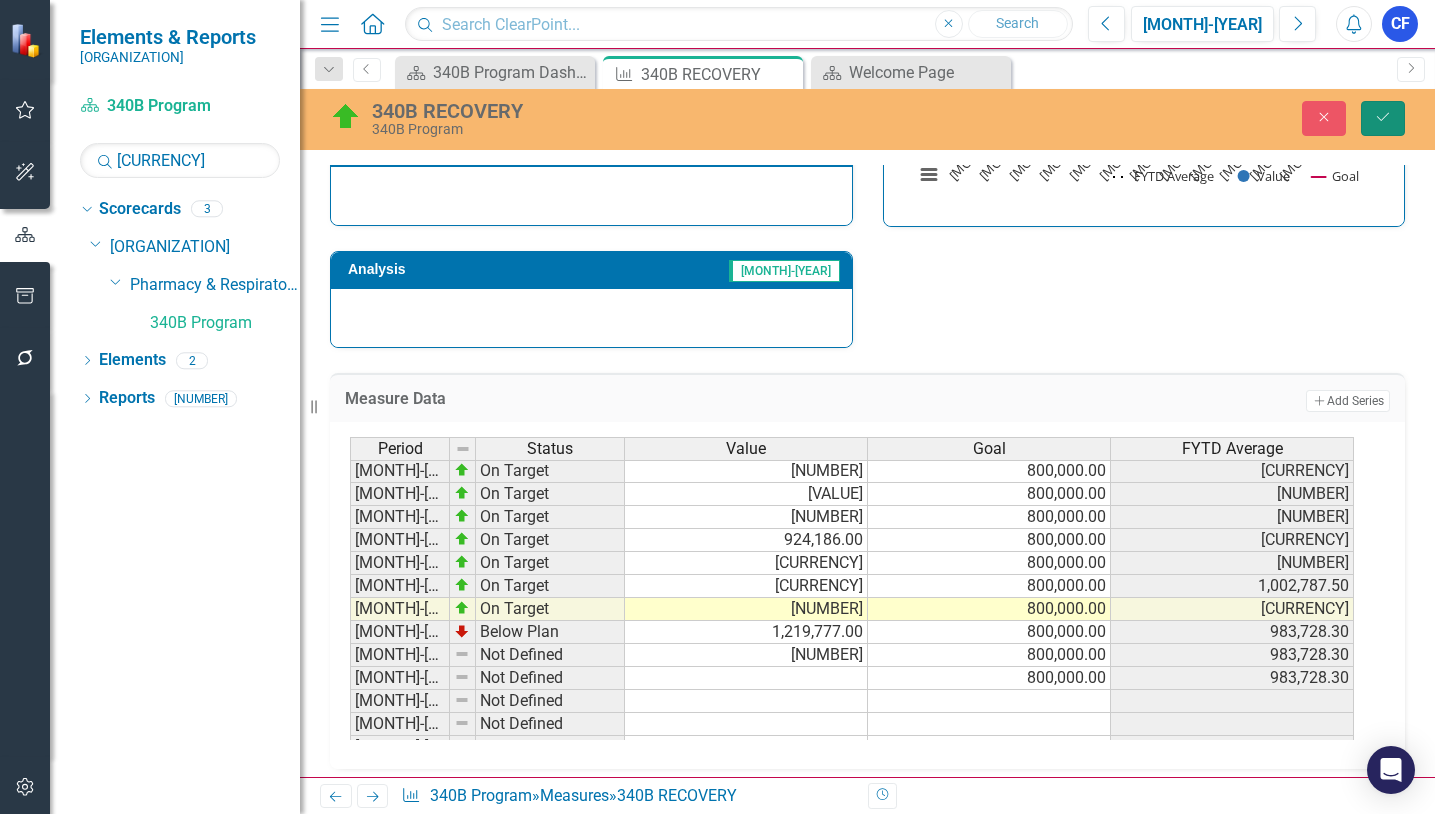 click on "Save" at bounding box center [1383, 117] 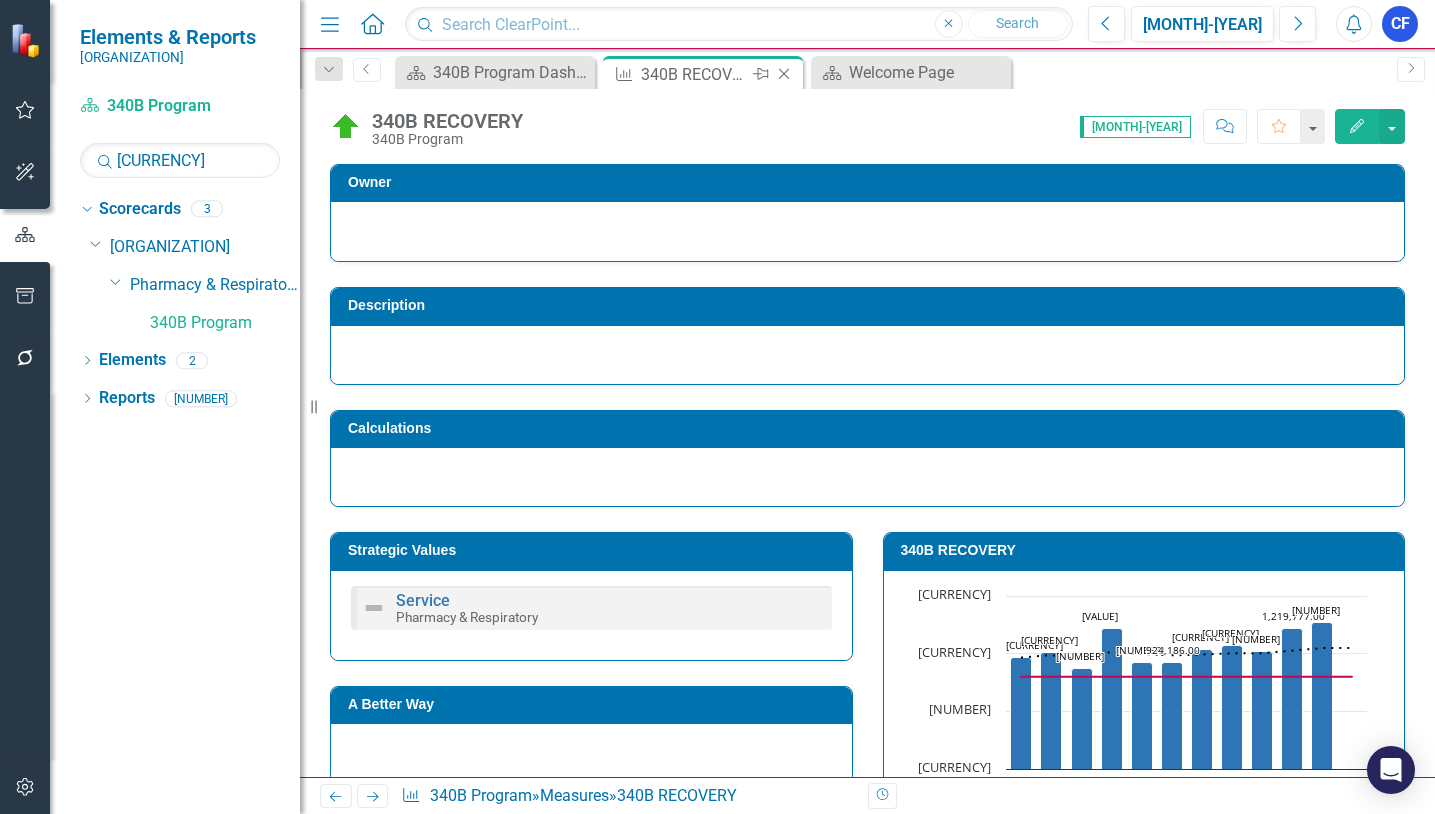 click on "Close" at bounding box center (784, 74) 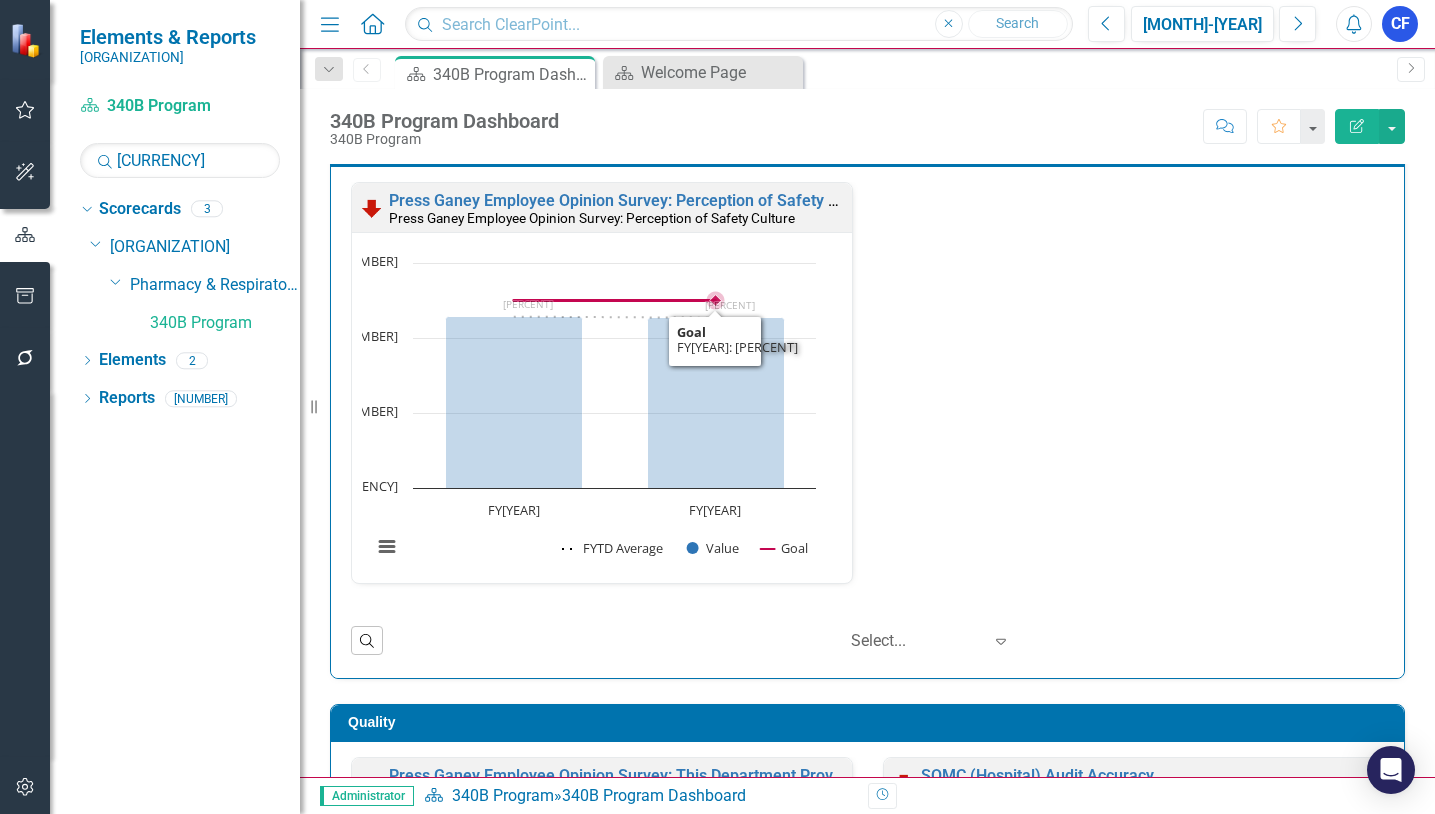 scroll, scrollTop: 0, scrollLeft: 0, axis: both 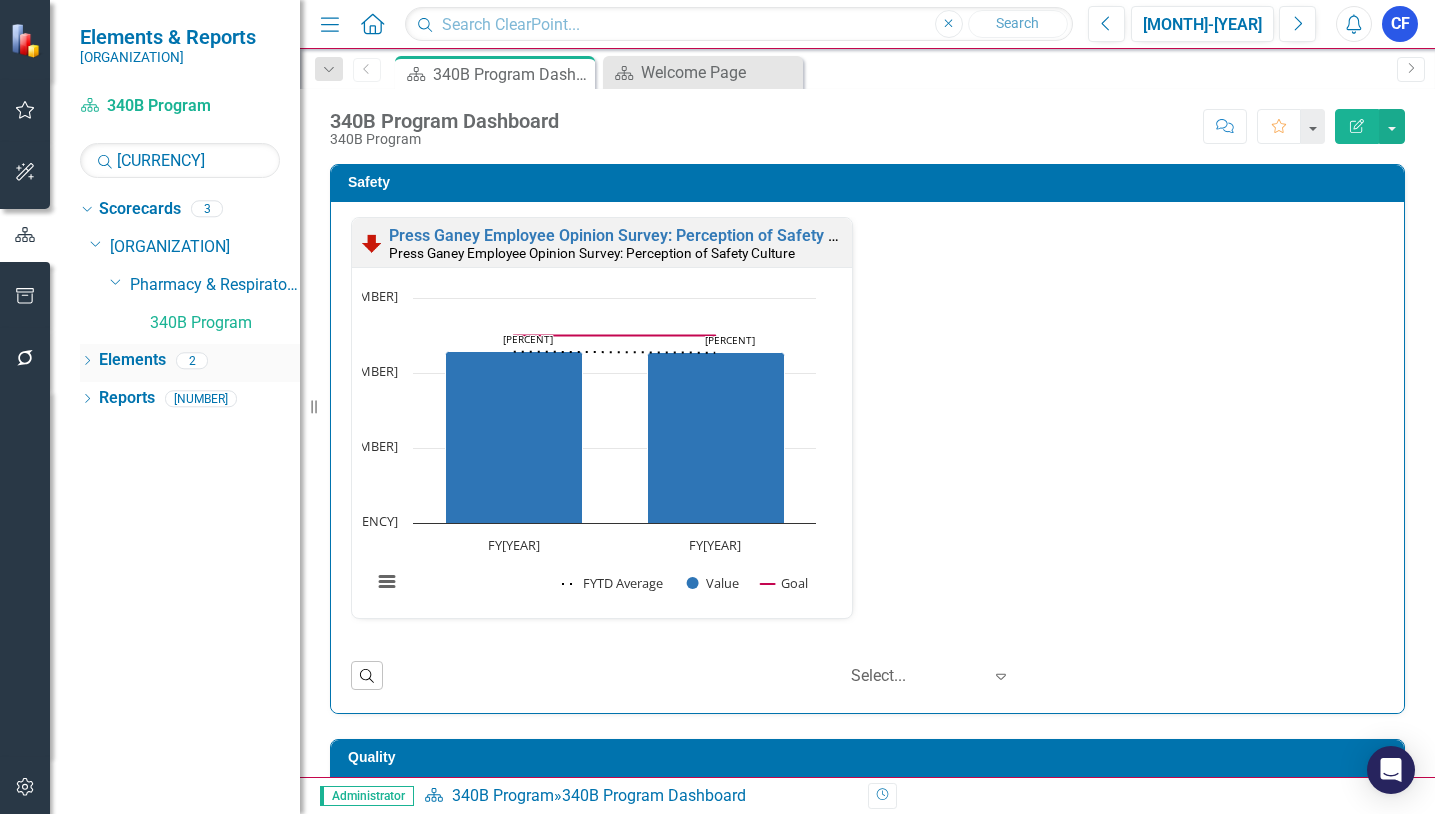 click on "Elements" at bounding box center (132, 360) 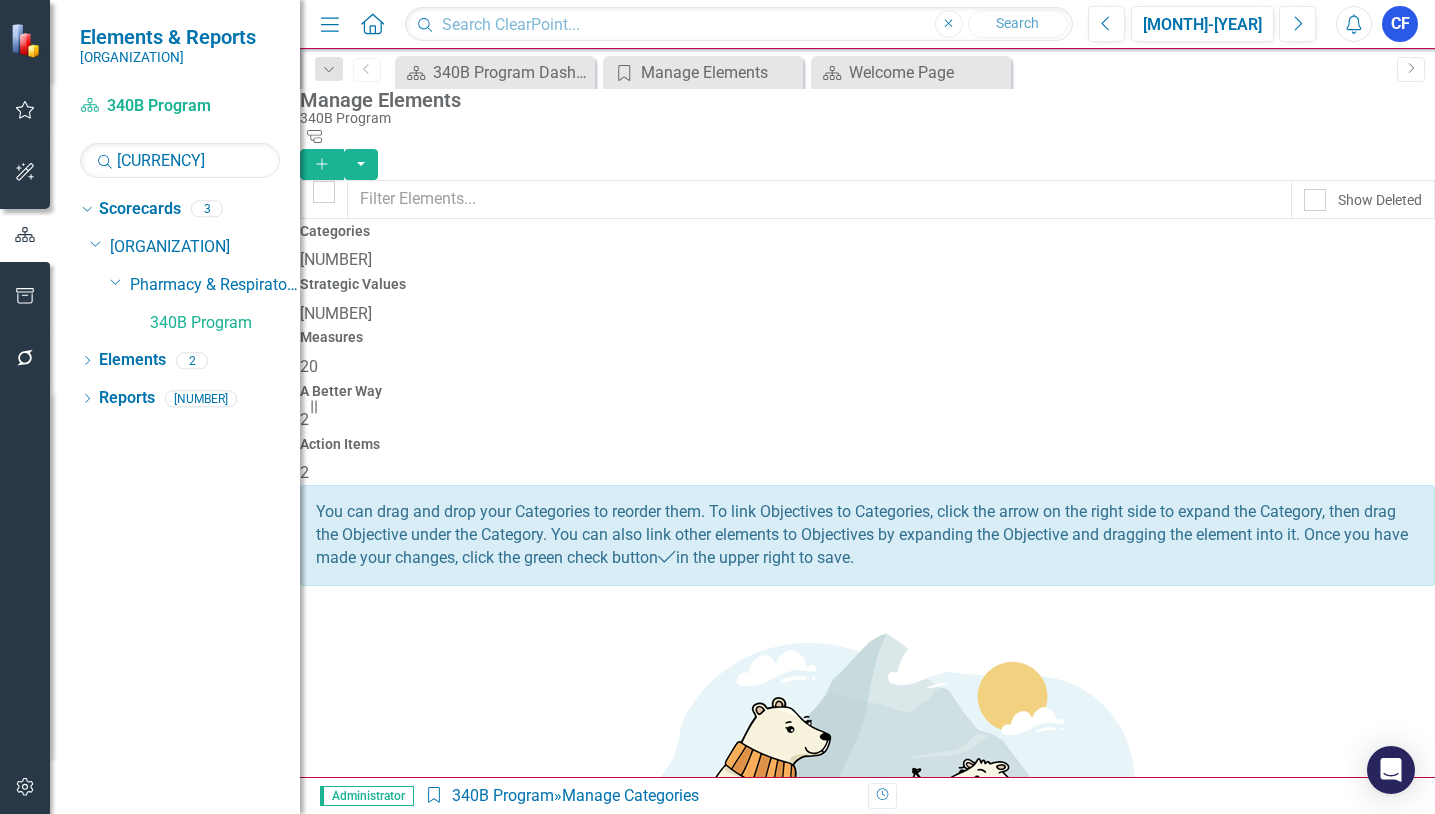 click on "Action Items" at bounding box center (867, 444) 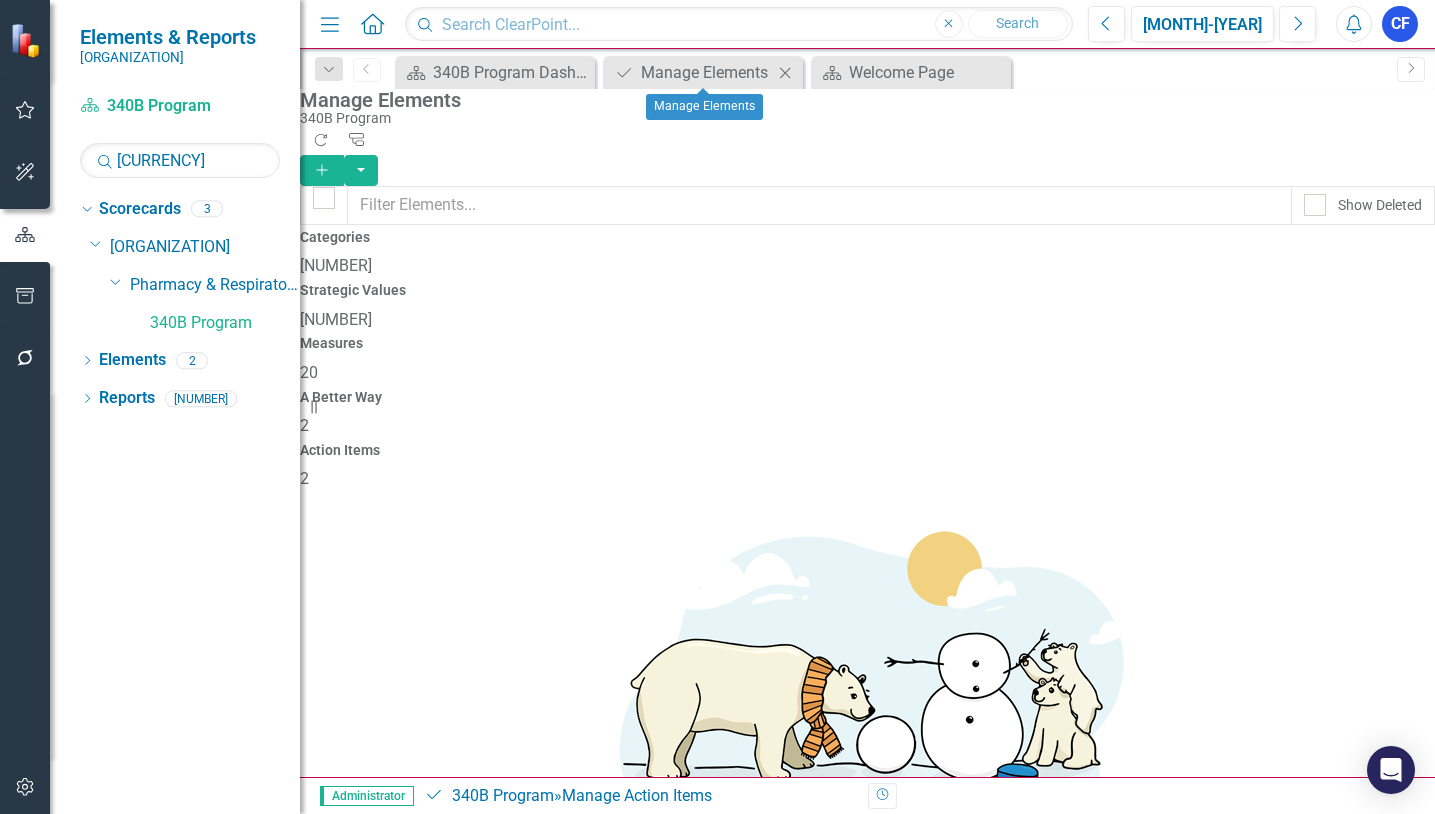 click at bounding box center (785, 72) 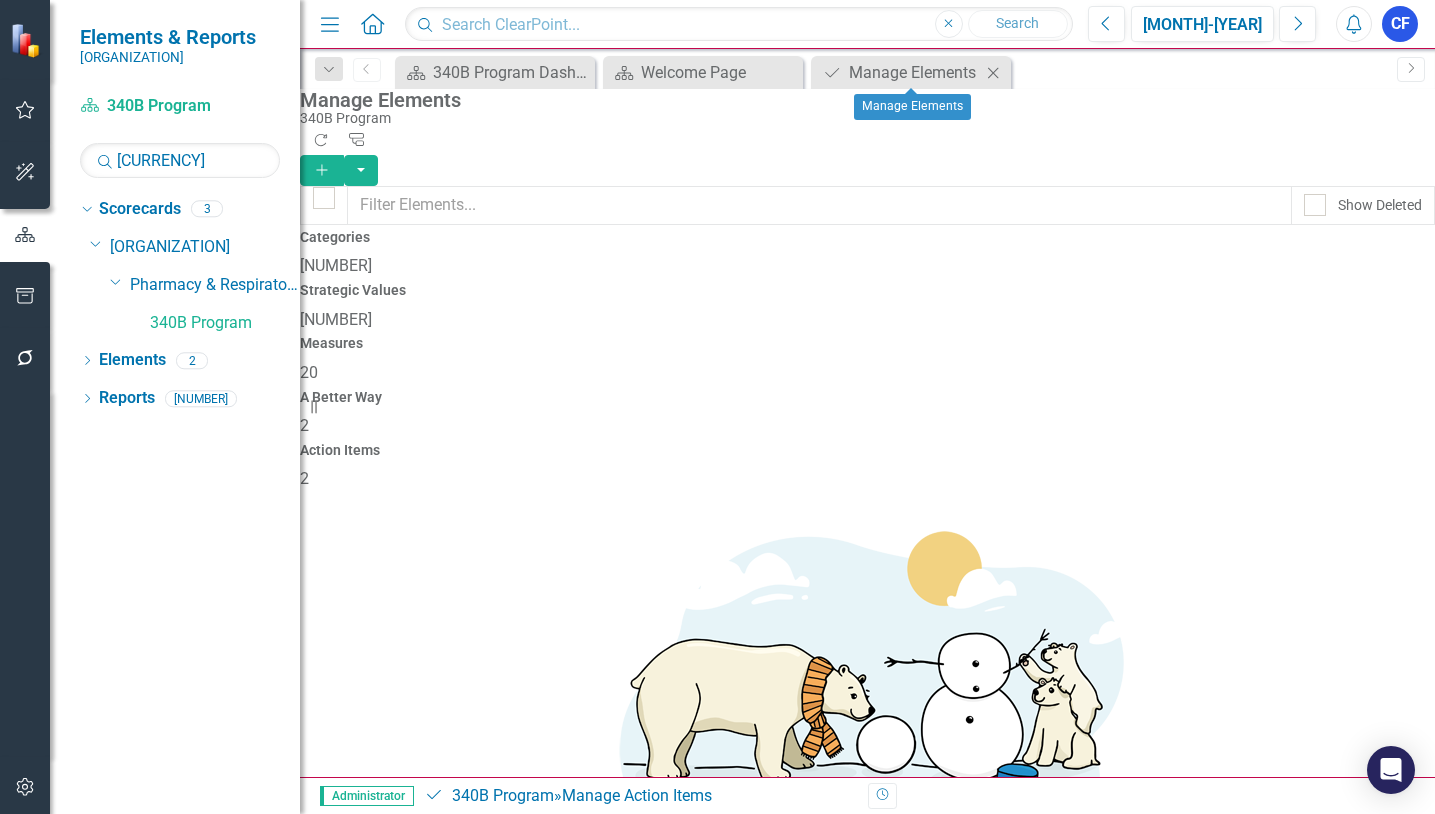 click on "Close" at bounding box center [993, 73] 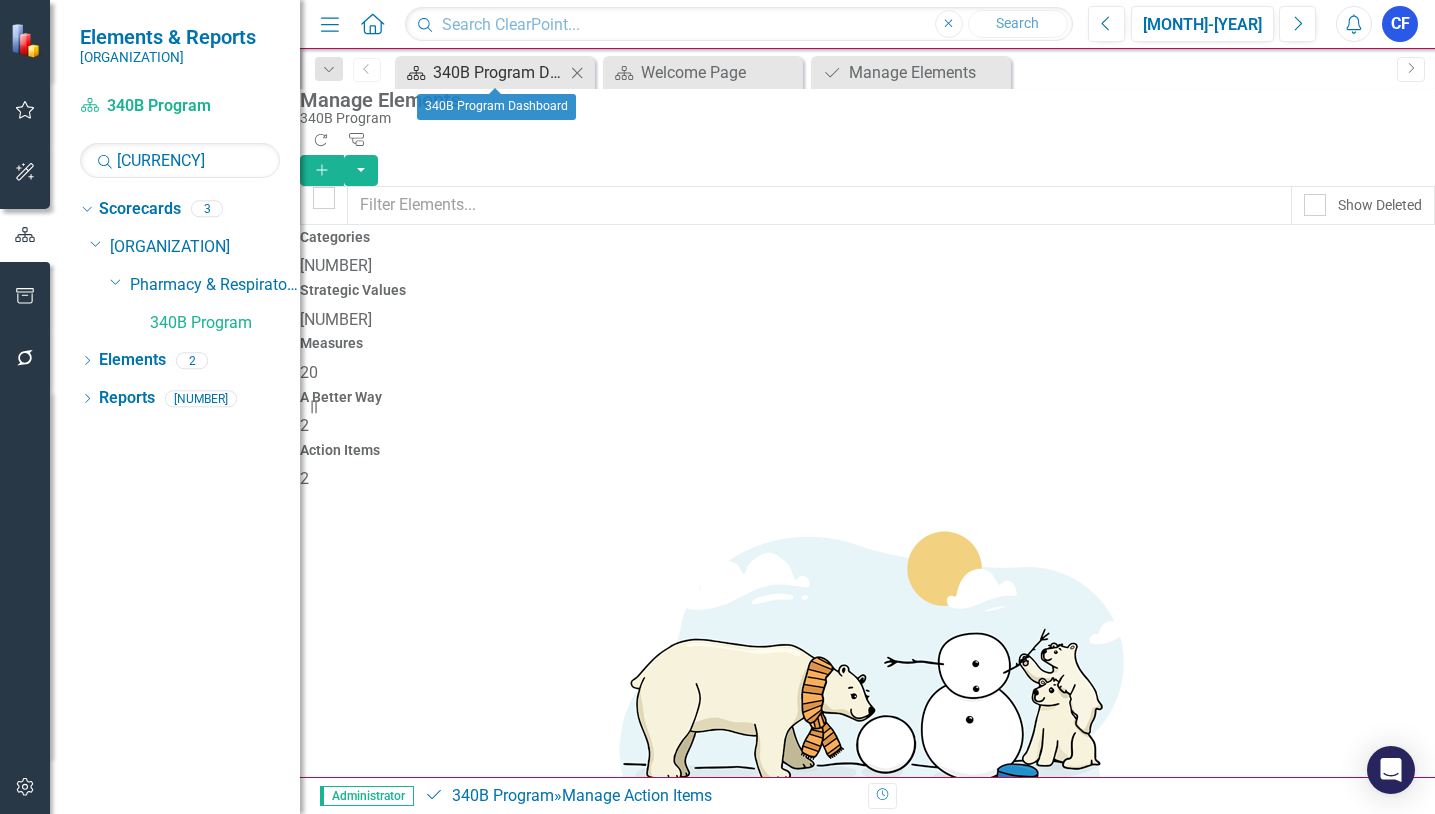 click on "340B Program Dashboard" at bounding box center (499, 72) 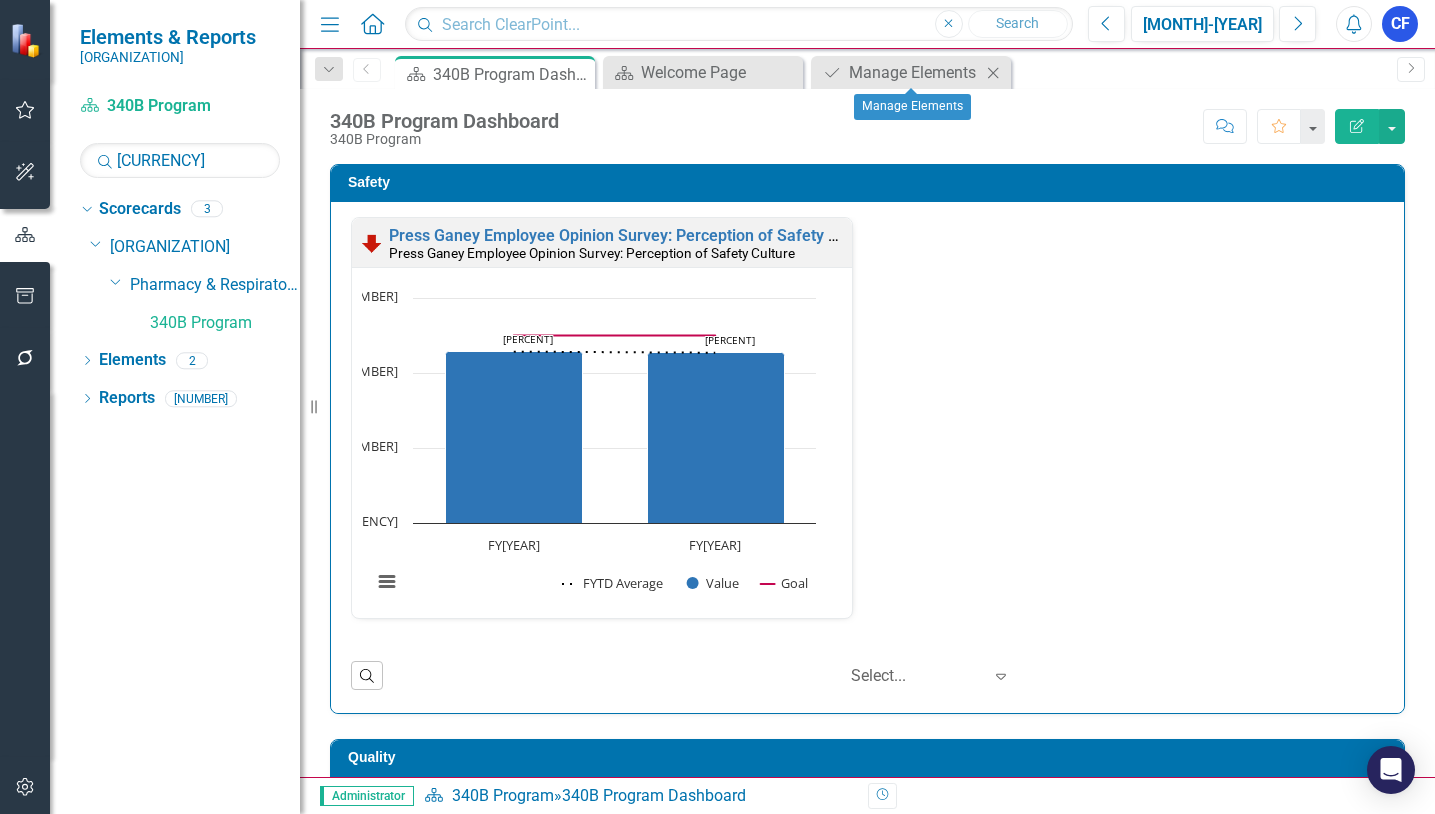 click on "Close" at bounding box center (993, 73) 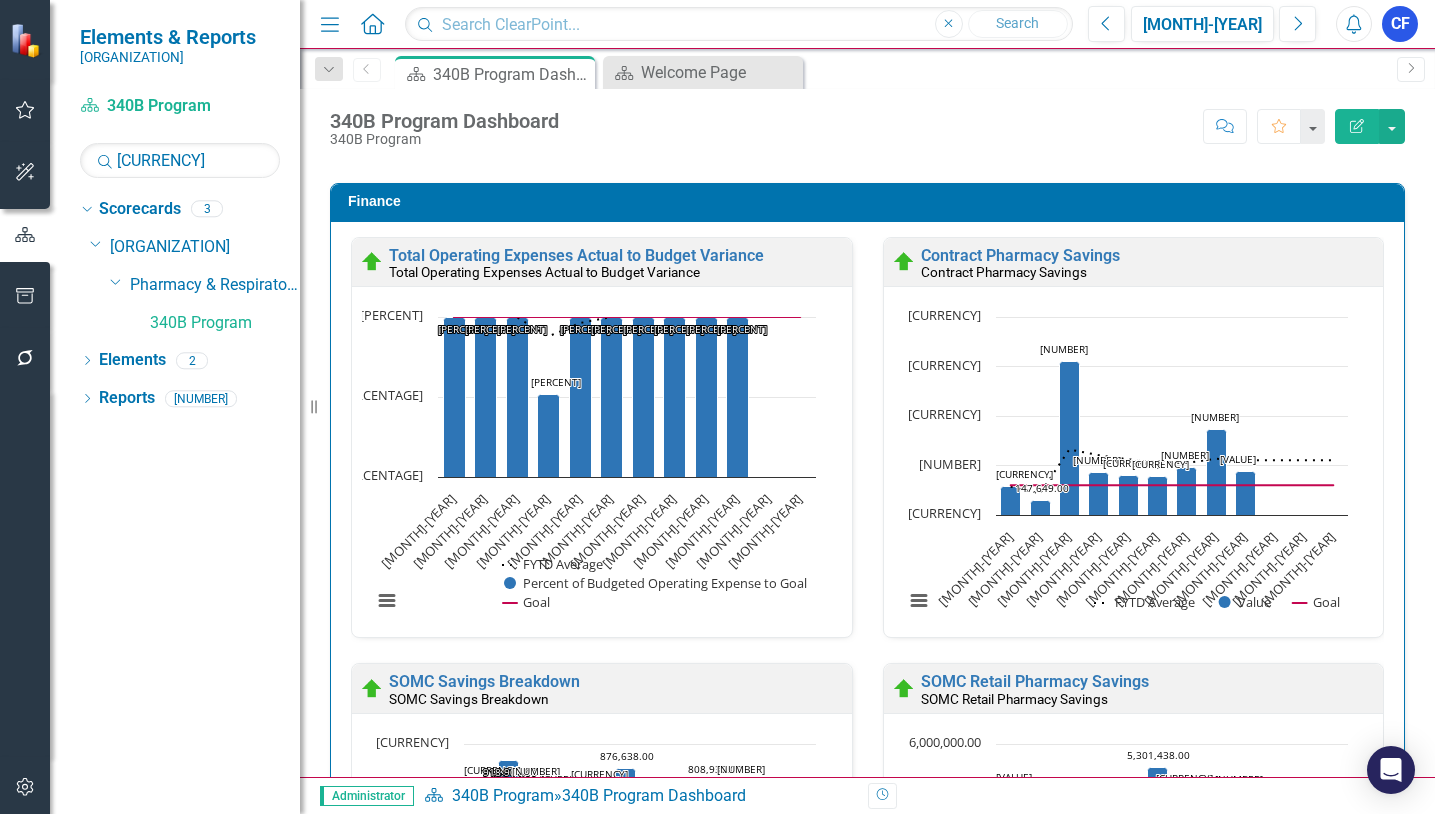 scroll, scrollTop: 3158, scrollLeft: 0, axis: vertical 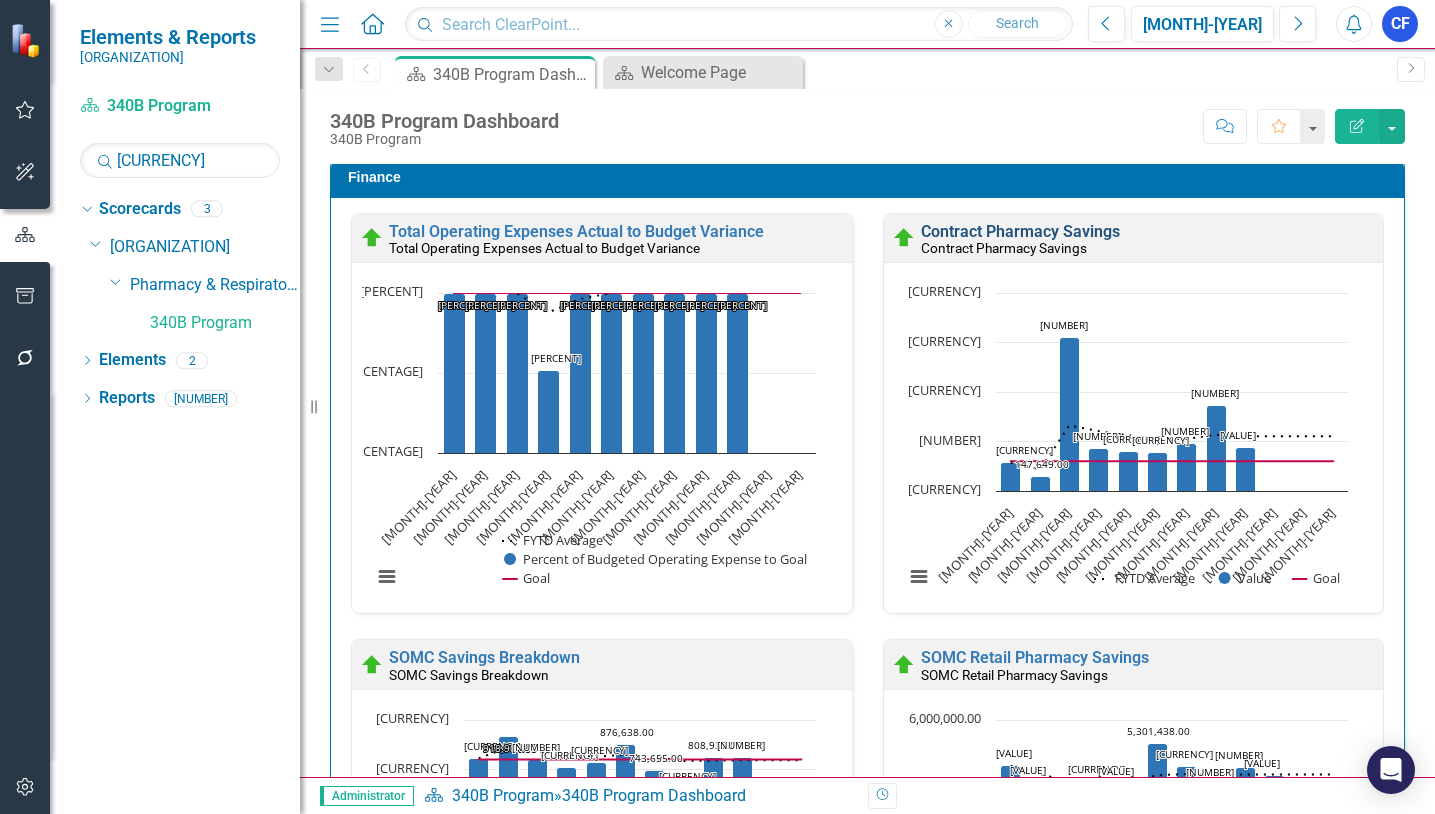 click on "Contract Pharmacy Savings" at bounding box center (1020, 231) 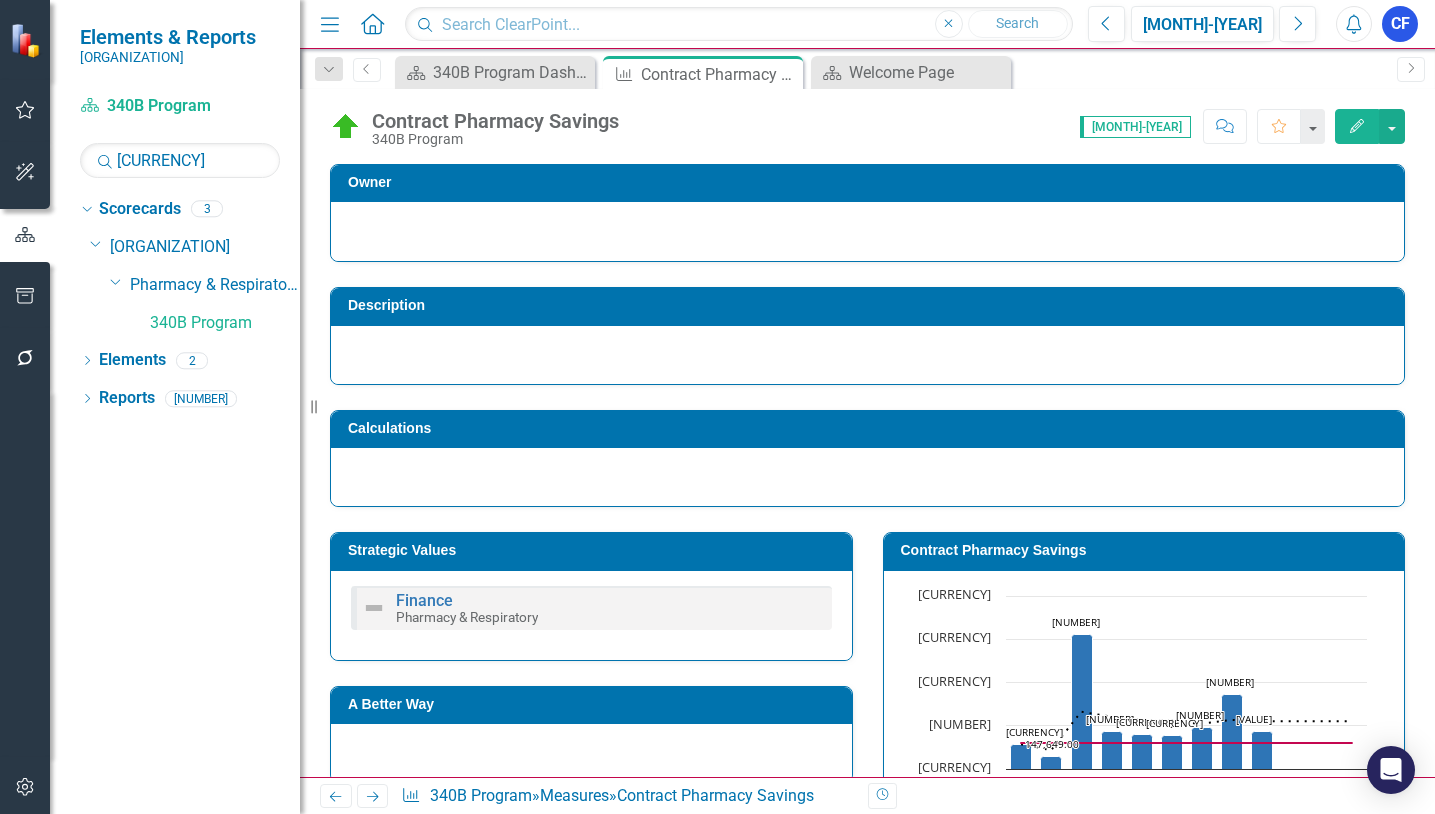 click on "Owner Description Calculations Strategic Values Finance Pharmacy & Respiratory A Better Way Action Items Analysis Mar-25 Contract Pharmacy Savings Chart Combination chart with 3 data series. The chart has 1 X axis displaying categories.  The chart has 1 Y axis displaying values. Data ranges from 147649 to 1552506. Created with Highcharts 11.4.8 Chart context menu 285,900.00 ​ 285,900.00 147,649.00 ​ 147,649.00 1,552,506.00 ​ 1,552,506.00 432,201.00 ​ 432,201.00 396,745.00 ​ 396,745.00 388,700.00 ​ 388,700.00 476,806.00 ​ 476,806.00 861,461.39 ​ 861,461.39 437,650.00 ​ 437,650.00 FYTD Average Value Goal Jul-24 Aug-24 Sept-24 Oct-24 Nov-24 Dec-24 Jan-25 Feb-25 Mar-25 Apr-25 May-25 Jun-25 0.00 500,000.00 1,000,000.00 1,500,000.00 2,000,000.00 FYTD Average ​ Jan-25: 525,786.71 ​ End of interactive chart. Measure Data Last Calculated 12 days ago Period Status Value Goal FYTD Average Jul-22 Not Defined Aug-22 Not Defined Sep-22 Not Defined Oct-22 Not Defined Nov-22 Not Defined Dec-22 Jan-23" at bounding box center [867, 470] 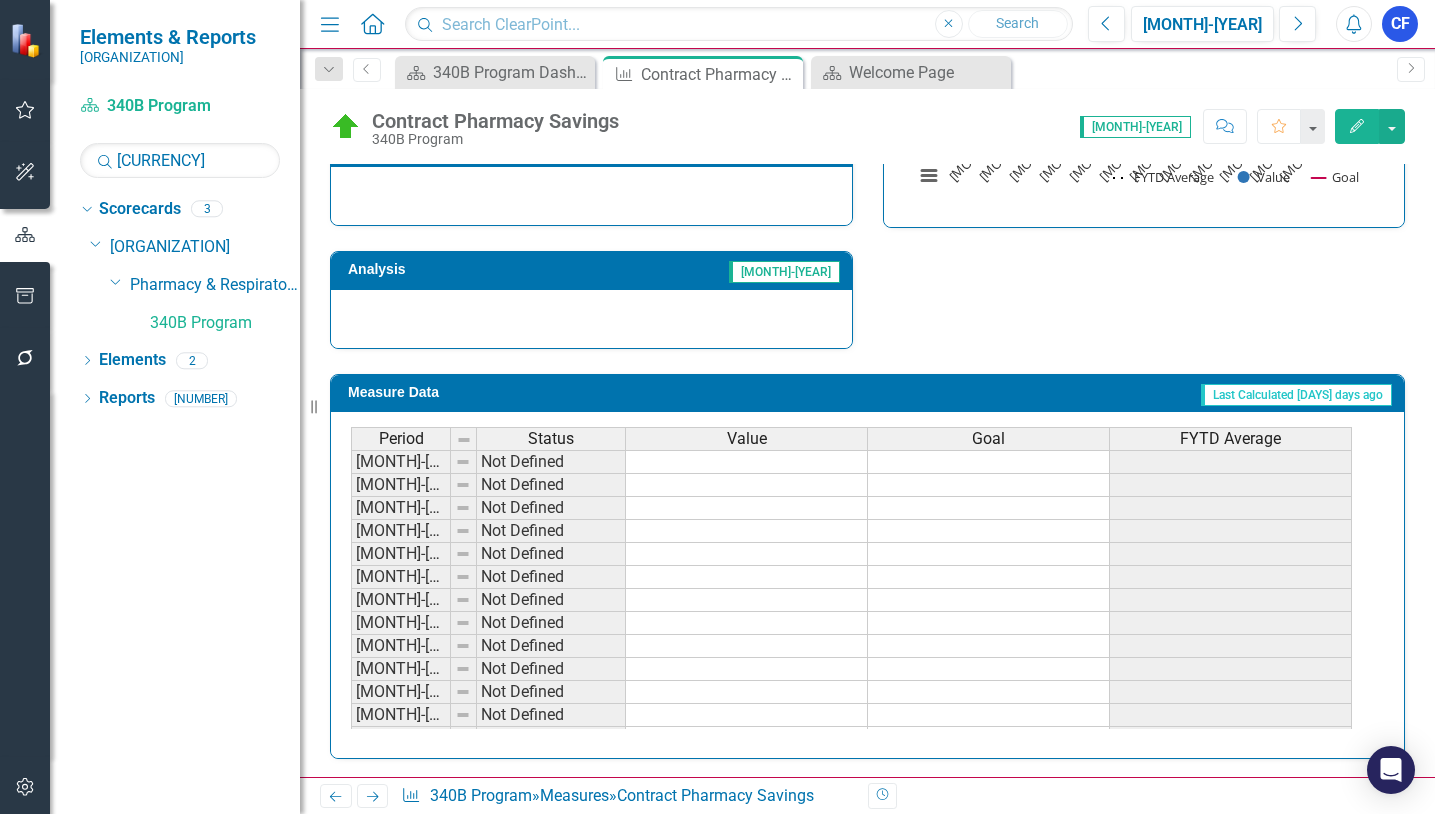 scroll, scrollTop: 681, scrollLeft: 0, axis: vertical 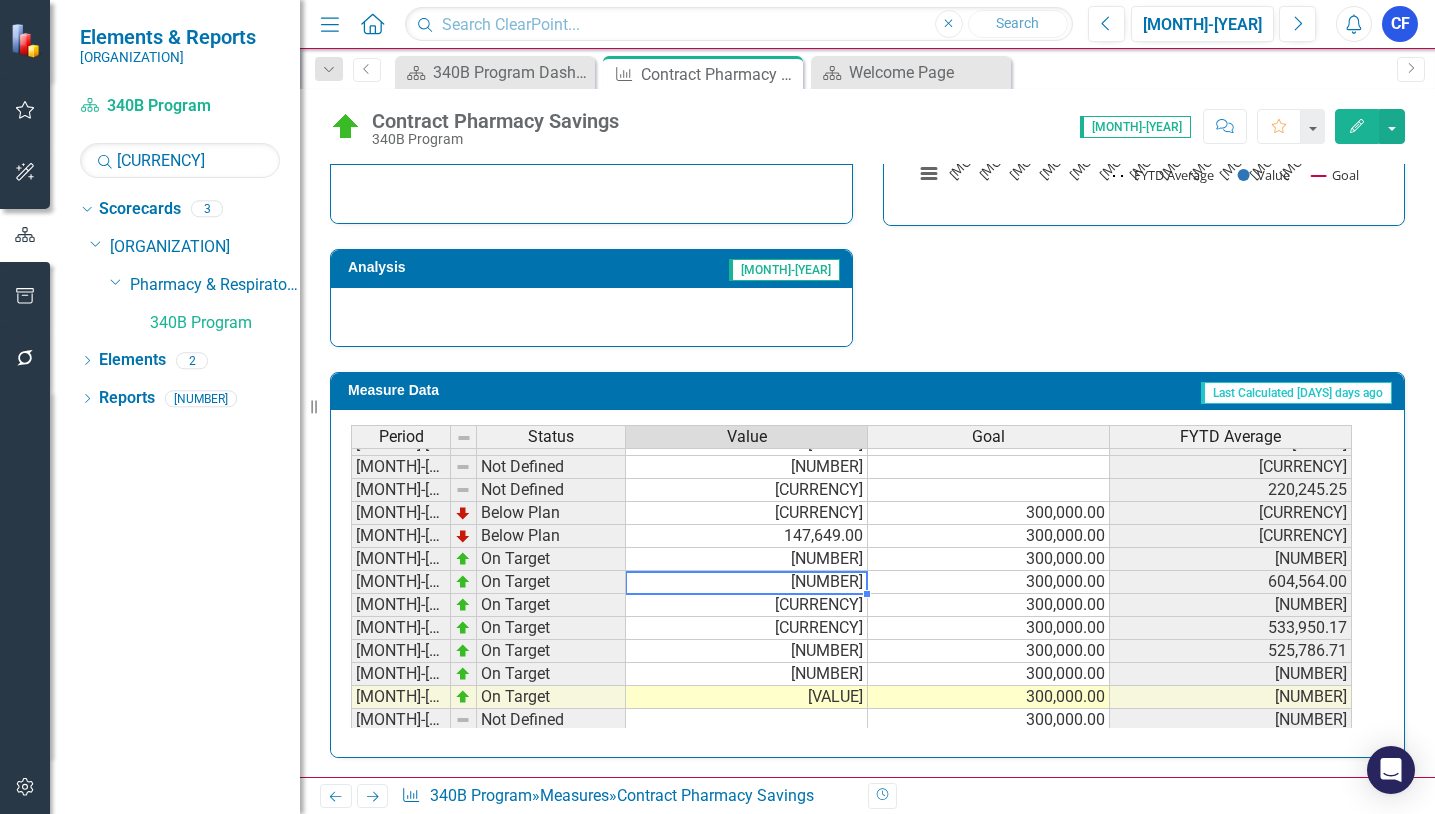 click on "Jun-23 Not Defined Jul-23 Not Defined 159,417.00 159,417.00 Aug-23 Not Defined 137,135.00 148,276.00 Sep-23 Not Defined 263,815.00 186,789.00 Oct-23 Not Defined 142,537.00 175,726.00 Nov-23 Not Defined 110,400.00 162,660.80 Dec-23 Not Defined 125,747.00 156,508.50 Jan-24 Not Defined 159,845.00 156,985.14 Feb-24 Not Defined 308,781.00 175,959.63 Mar-24 Not Defined 107,607.00 168,364.89 Apr-24 Not Defined 586,963.00 210,224.70 May-24 Not Defined 419,421.00 229,242.55 Jun-24 Not Defined 121,275.00 220,245.25 Jul-24 Below Plan 285,900.00 300,000.00 285,900.00 Aug-24 Below Plan 147,649.00 300,000.00 216,774.50 Sept-24 On Target 1,552,506.00 300,000.00 662,018.33 Oct-24 On Target 432,201.00 300,000.00 604,564.00 Nov-24 On Target 396,745.00 300,000.00 563,000.20 Dec-24 On Target 388,700.00 300,000.00 533,950.17 Jan-25 On Target 476,806.00 300,000.00 525,786.71 Feb-25 On Target 861,461.39 300,000.00 567,746.05 Mar-25 On Target 437,650.00 300,000.00 553,290.93 Apr-25 Not Defined 300,000.00 553,290.93 May-25 300,000.00" at bounding box center (851, 536) 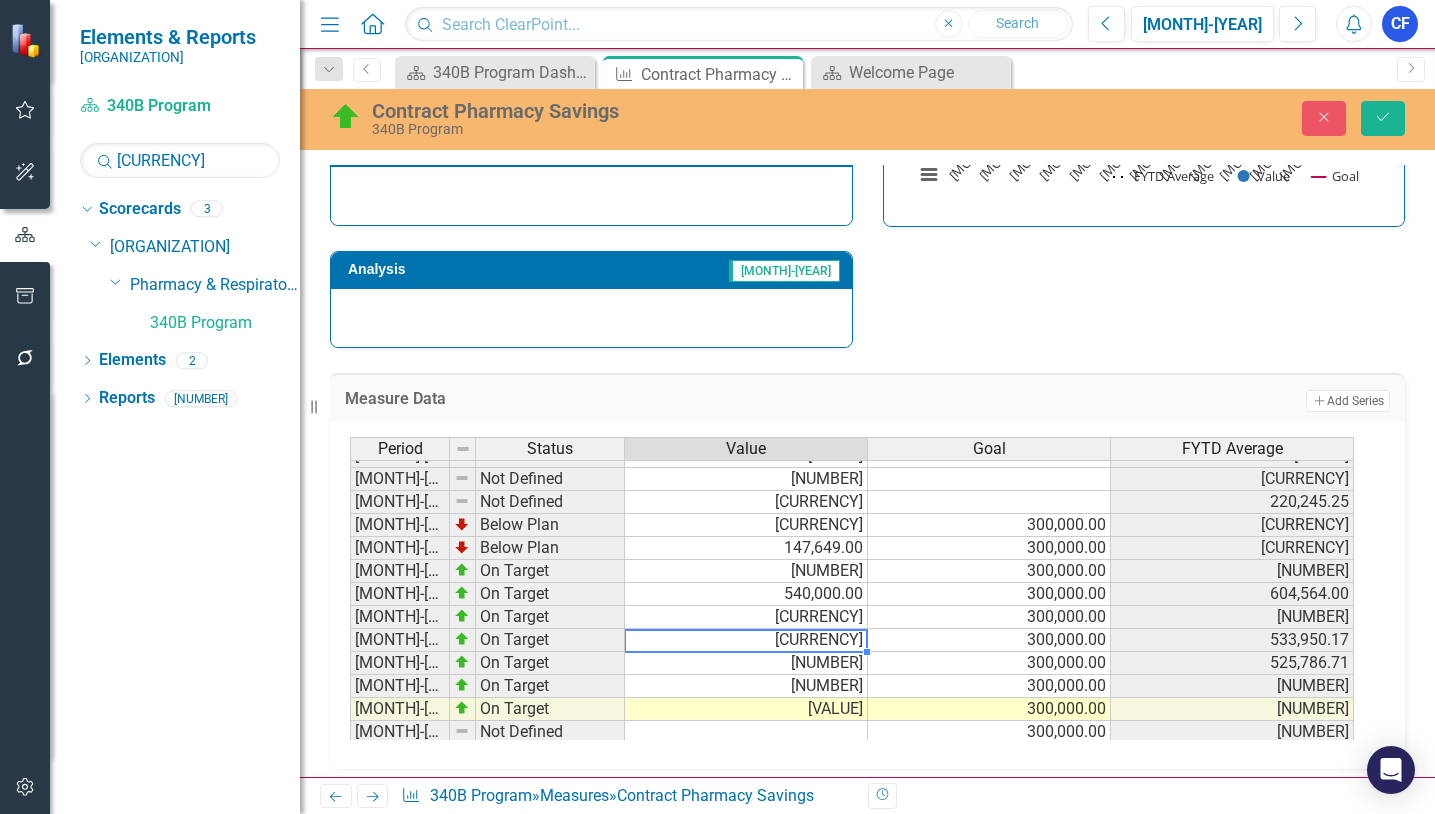 type on "388700" 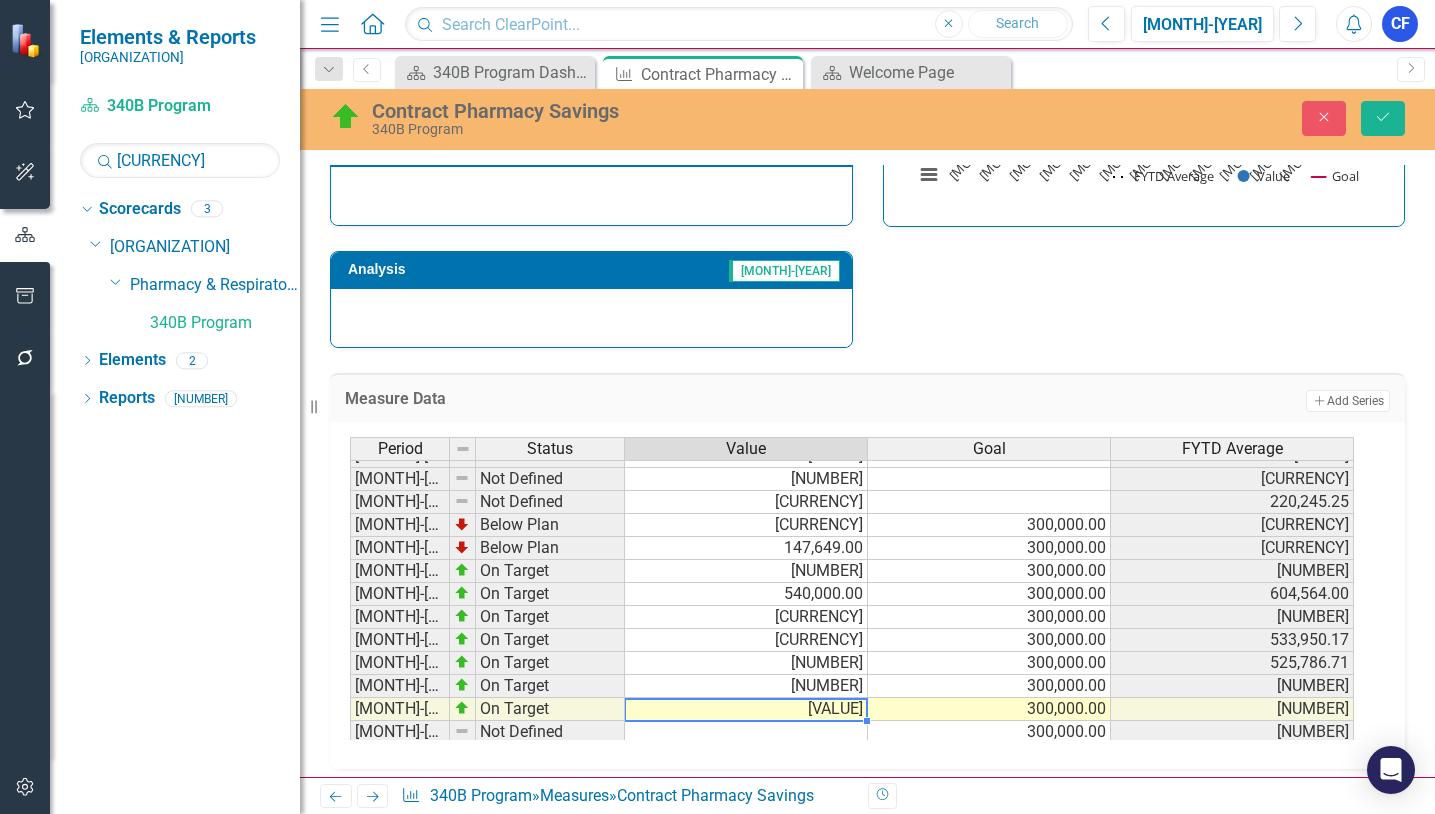 scroll, scrollTop: 505, scrollLeft: 0, axis: vertical 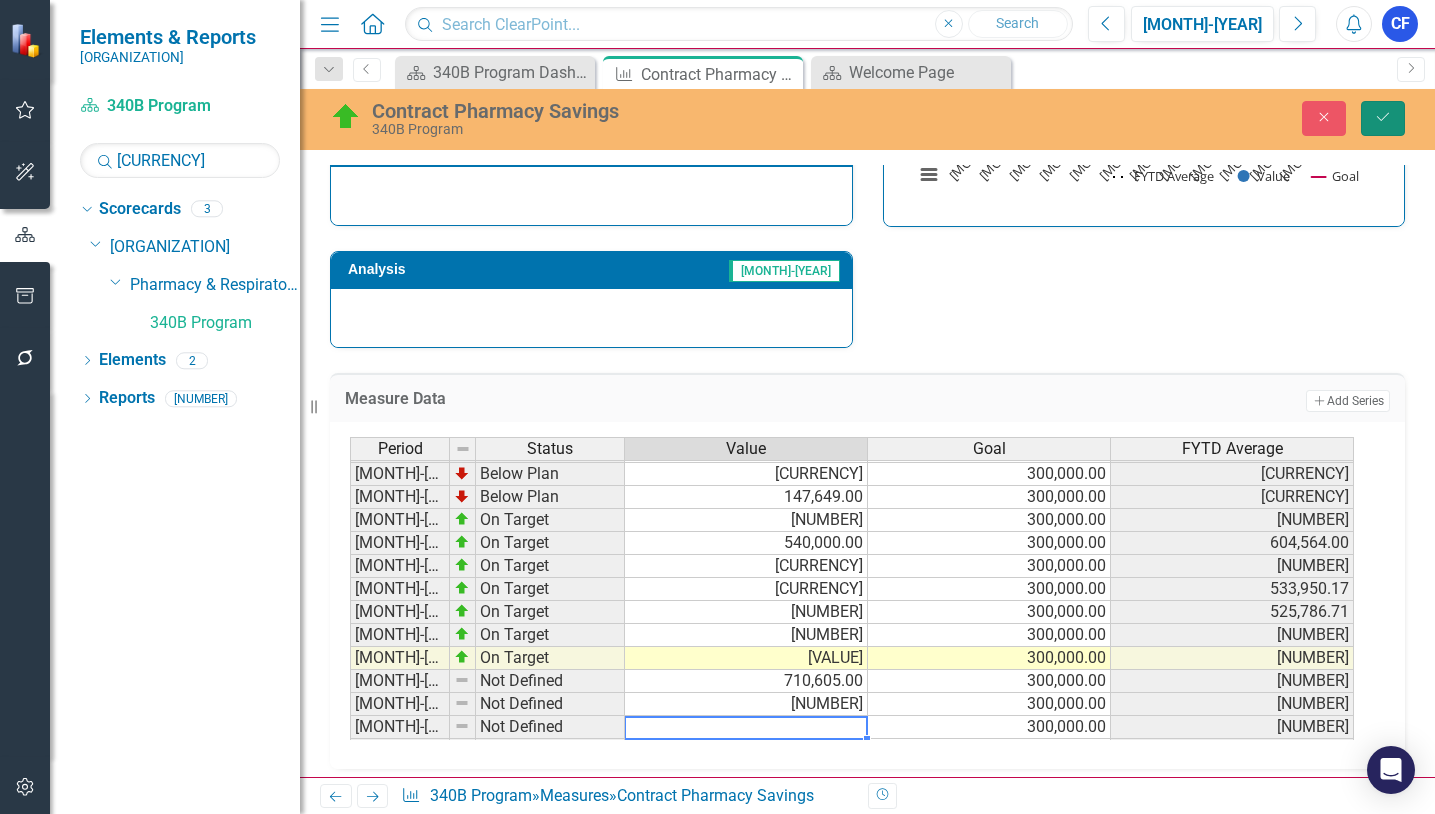 click on "Save" at bounding box center (1383, 117) 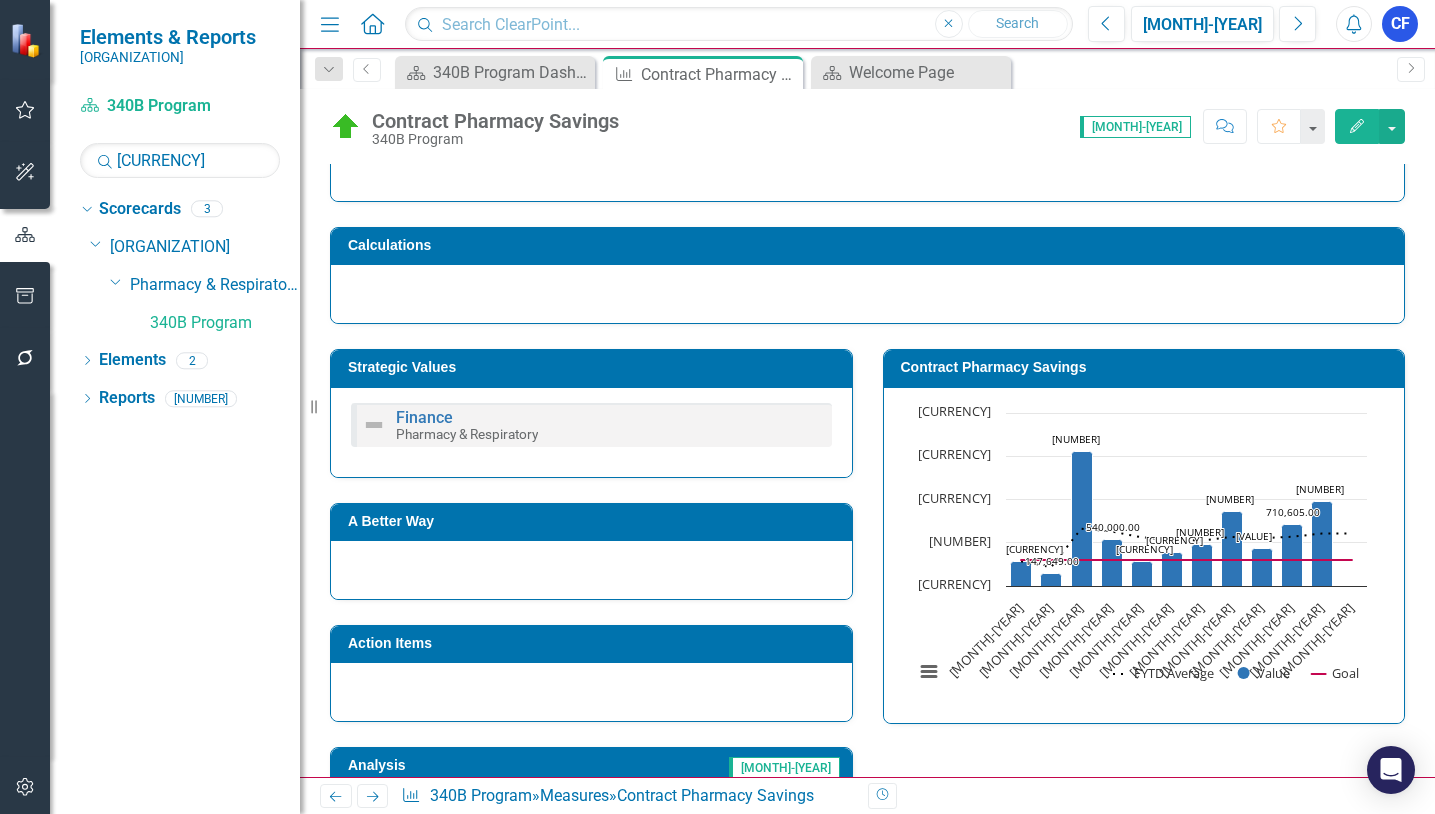 scroll, scrollTop: 0, scrollLeft: 0, axis: both 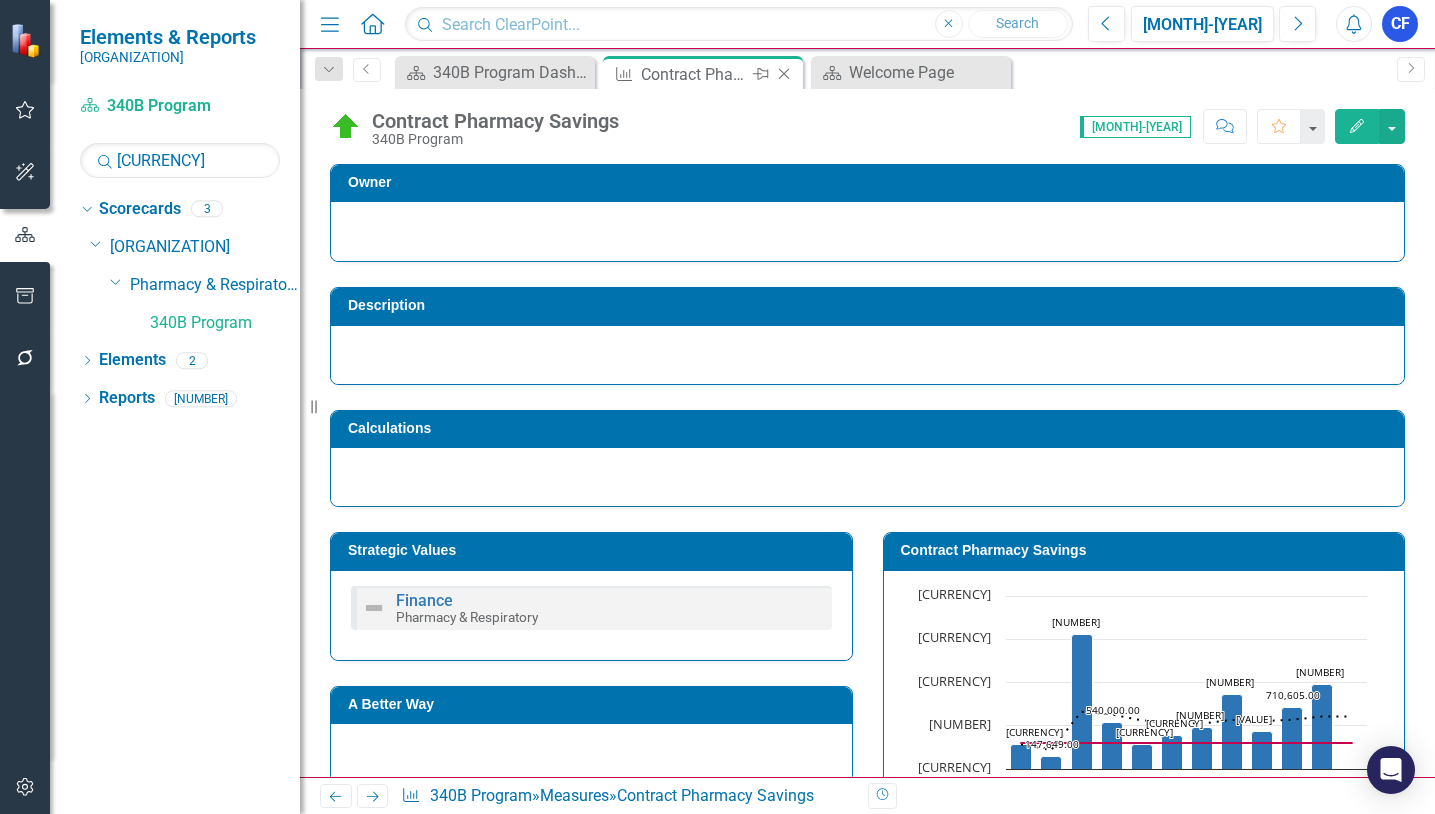 click on "Close" at bounding box center (784, 74) 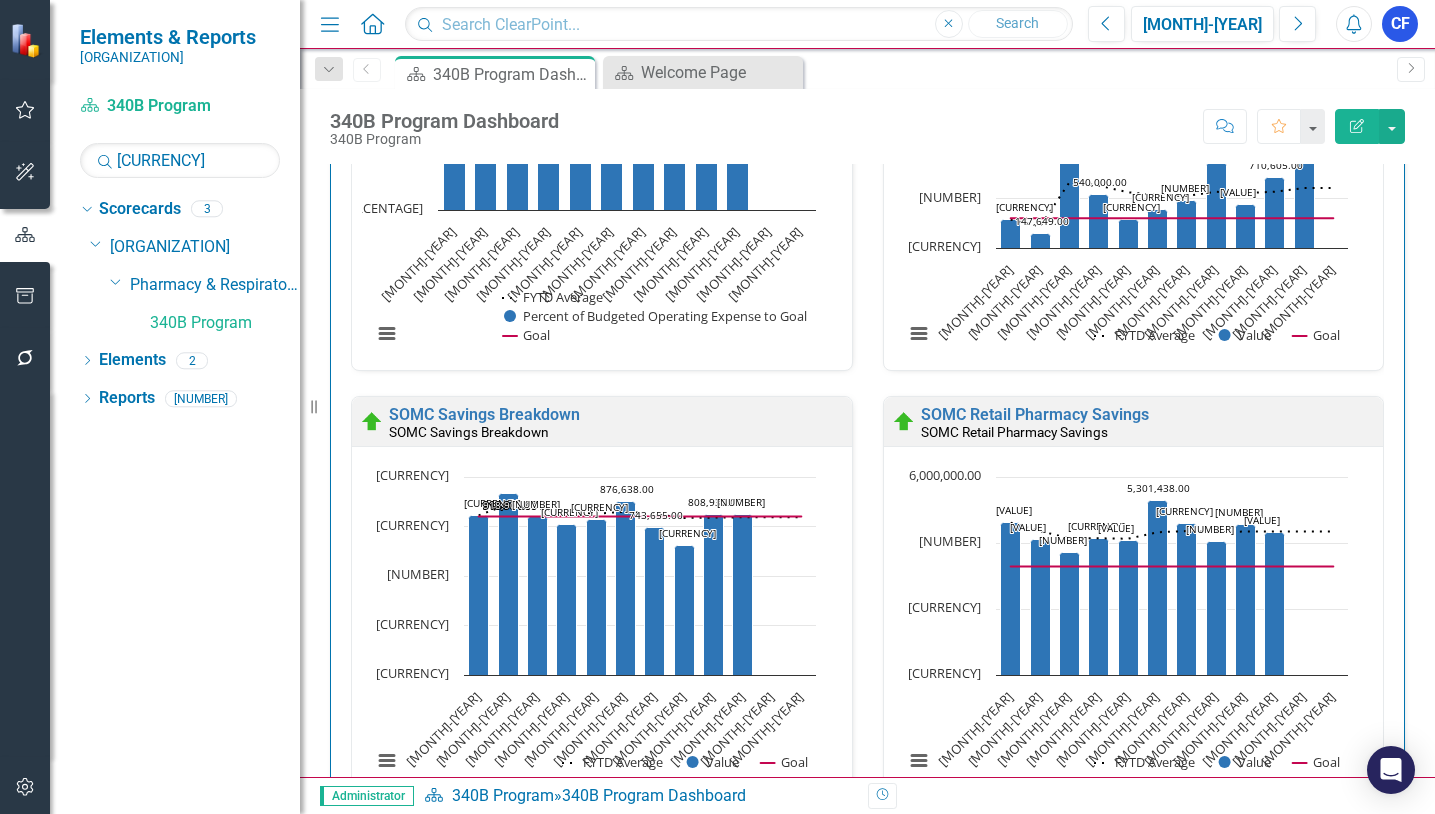 scroll, scrollTop: 3500, scrollLeft: 0, axis: vertical 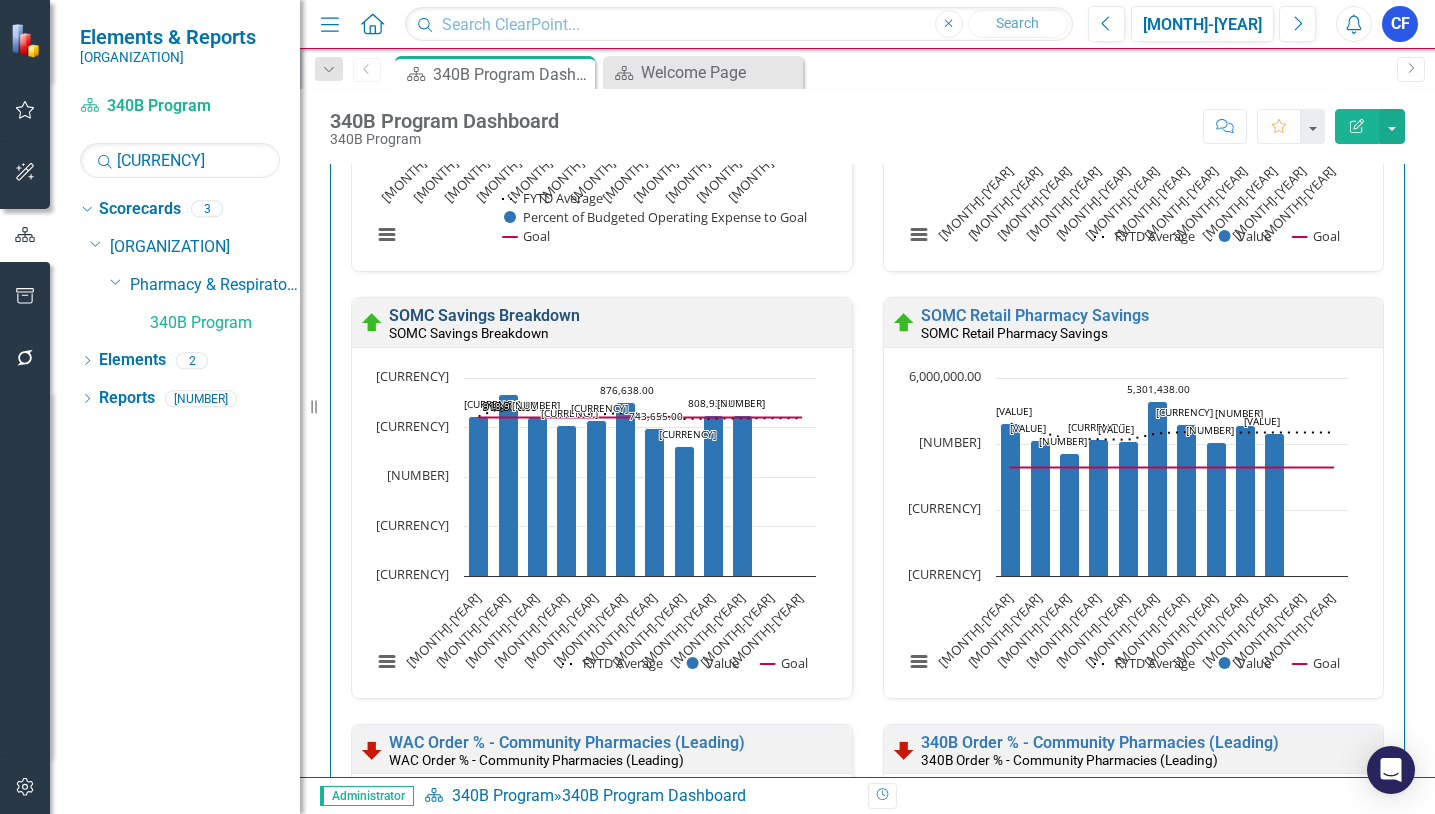 click on "SOMC Savings Breakdown" at bounding box center [484, 315] 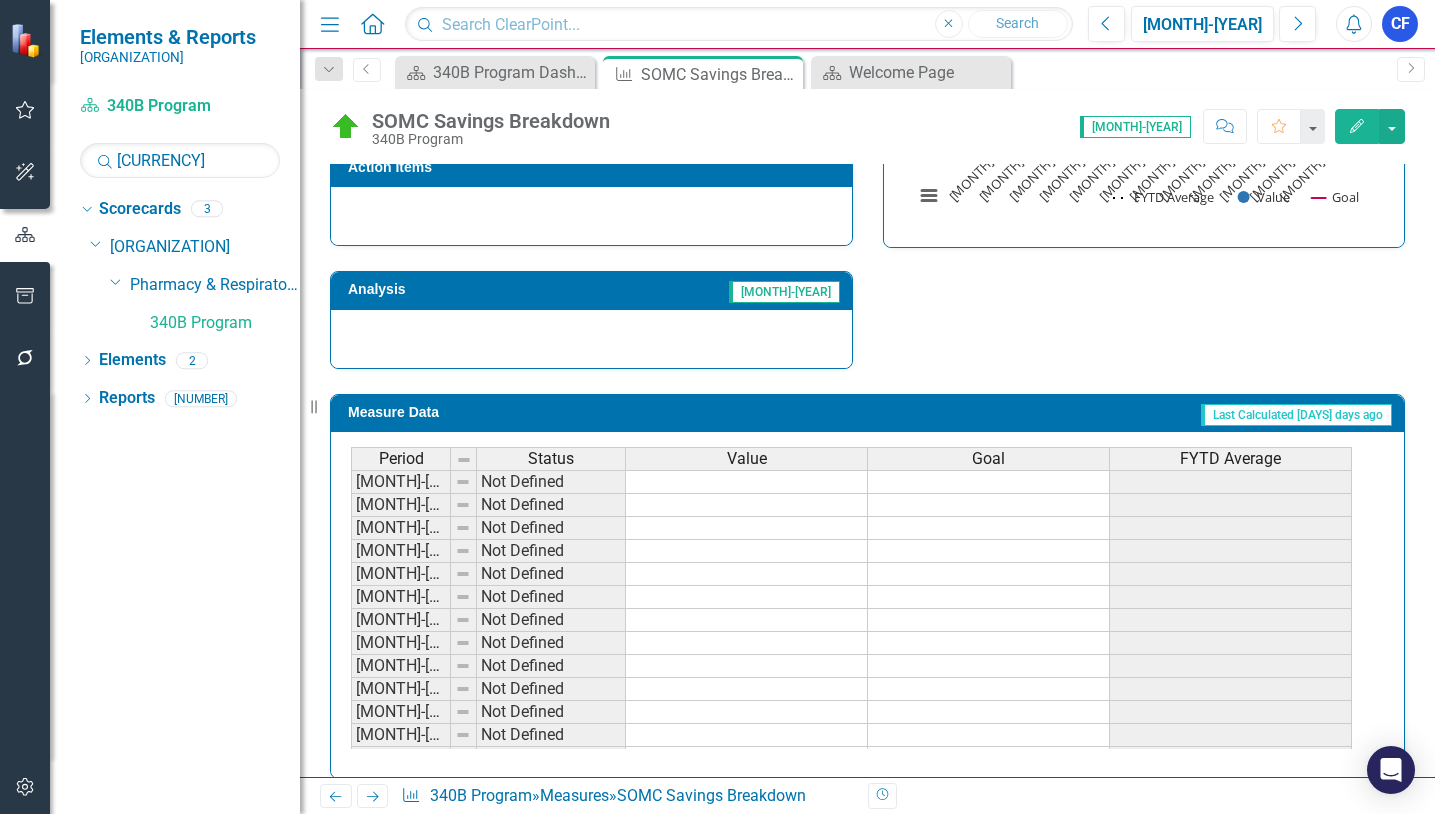 scroll, scrollTop: 681, scrollLeft: 0, axis: vertical 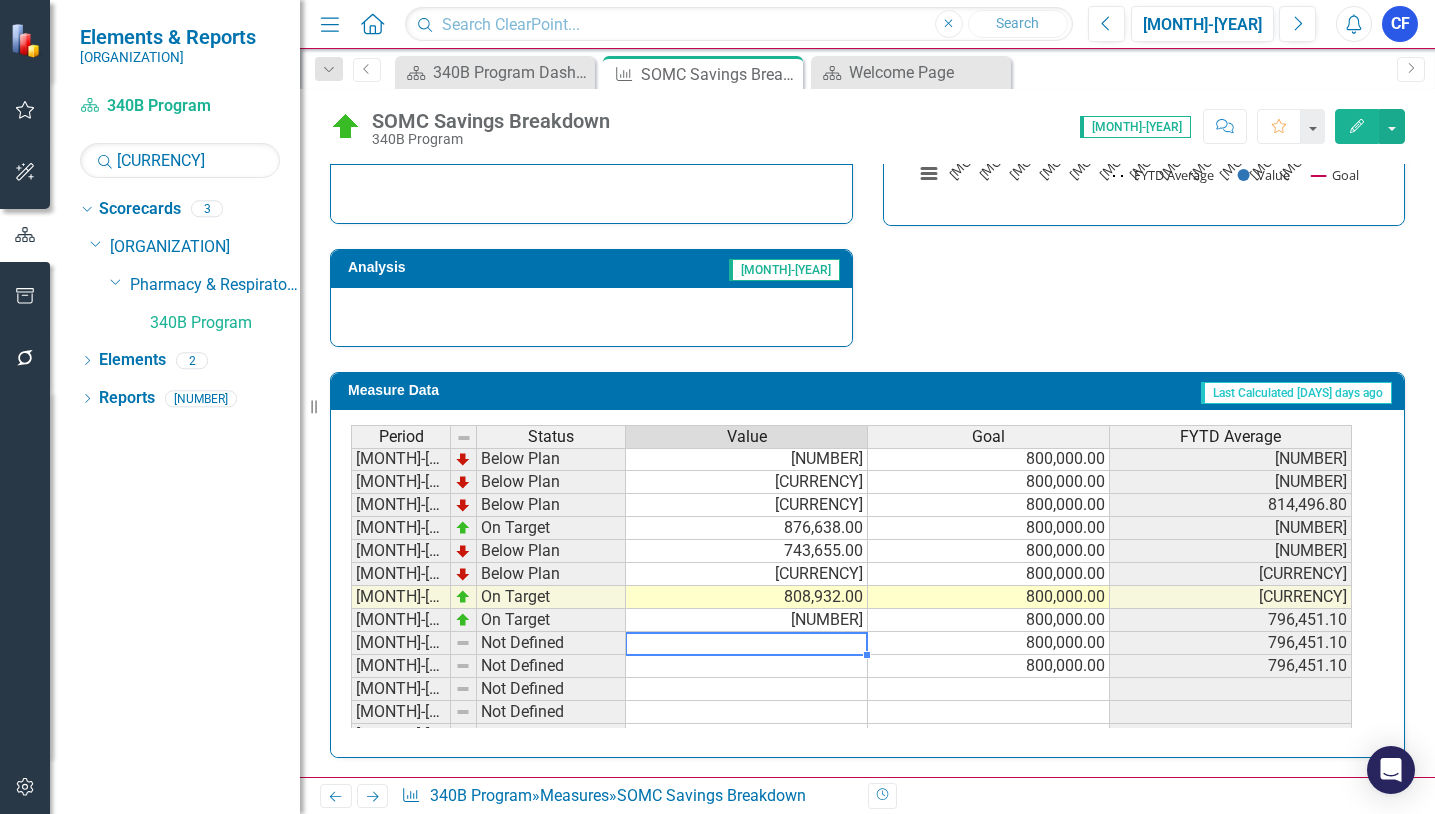 click on "Nov-23 Not Defined 685,527.00 745,310.00 Dec-23 Not Defined 725,996.00 742,091.00 Jan-24 Not Defined 828,311.00 754,408.14 Feb-24 Not Defined 747,222.00 753,509.88 Mar-24 Not Defined 797,276.00 758,372.78 Apr-24 Not Defined 668,716.00 749,407.10 May-24 Not Defined 900,543.00 763,146.73 Jun-24 Not Defined 679,667.00 756,190.08 Jul-24 On Target 806,056.00 800,000.00 806,056.00 Aug-24 On Target 918,904.00 800,000.00 862,480.00 Sept-24 Below Plan 799,900.00 800,000.00 841,620.00 Oct-24 Below Plan 759,782.00 800,000.00 821,160.50 Nov-24 Below Plan 787,842.00 800,000.00 814,496.80 Dec-24 On Target 876,638.00 800,000.00 824,853.67 Jan-25 Below Plan 743,655.00 800,000.00 813,253.86 Feb-25 Below Plan 652,272.00 800,000.00 793,131.13 Mar-25 On Target 808,932.00 800,000.00 794,886.78 Apr-25 On Target 810,530.00 800,000.00 796,451.10 May-25 Not Defined 800,000.00 796,451.10 Jun-25 Not Defined 800,000.00 796,451.10 Jul-25 Not Defined Aug-25 Not Defined Sept-25 Not Defined Oct-25 Not Defined Nov-25 Not Defined Dec-25" at bounding box center [851, 585] 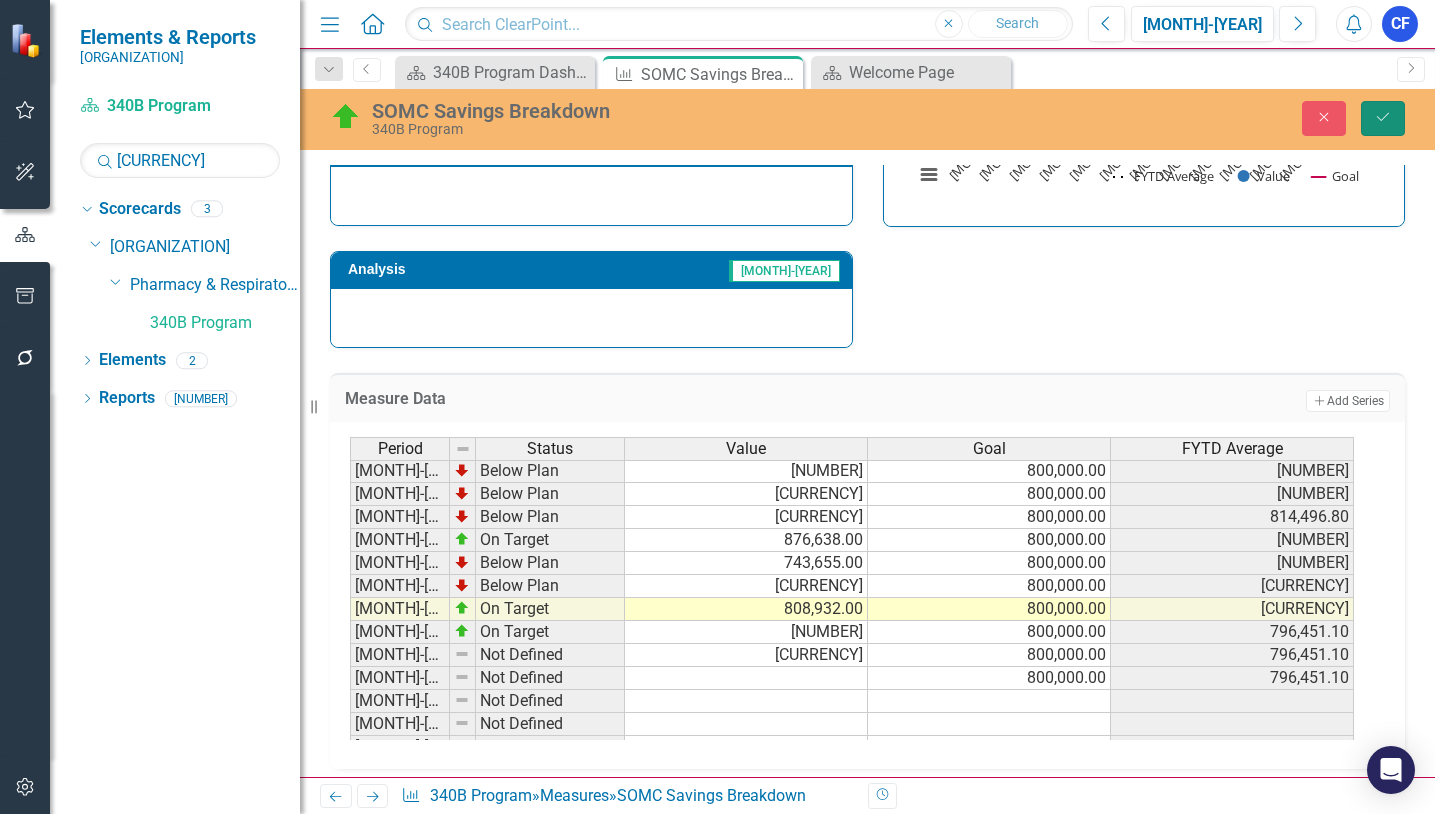click on "Save" at bounding box center (1383, 118) 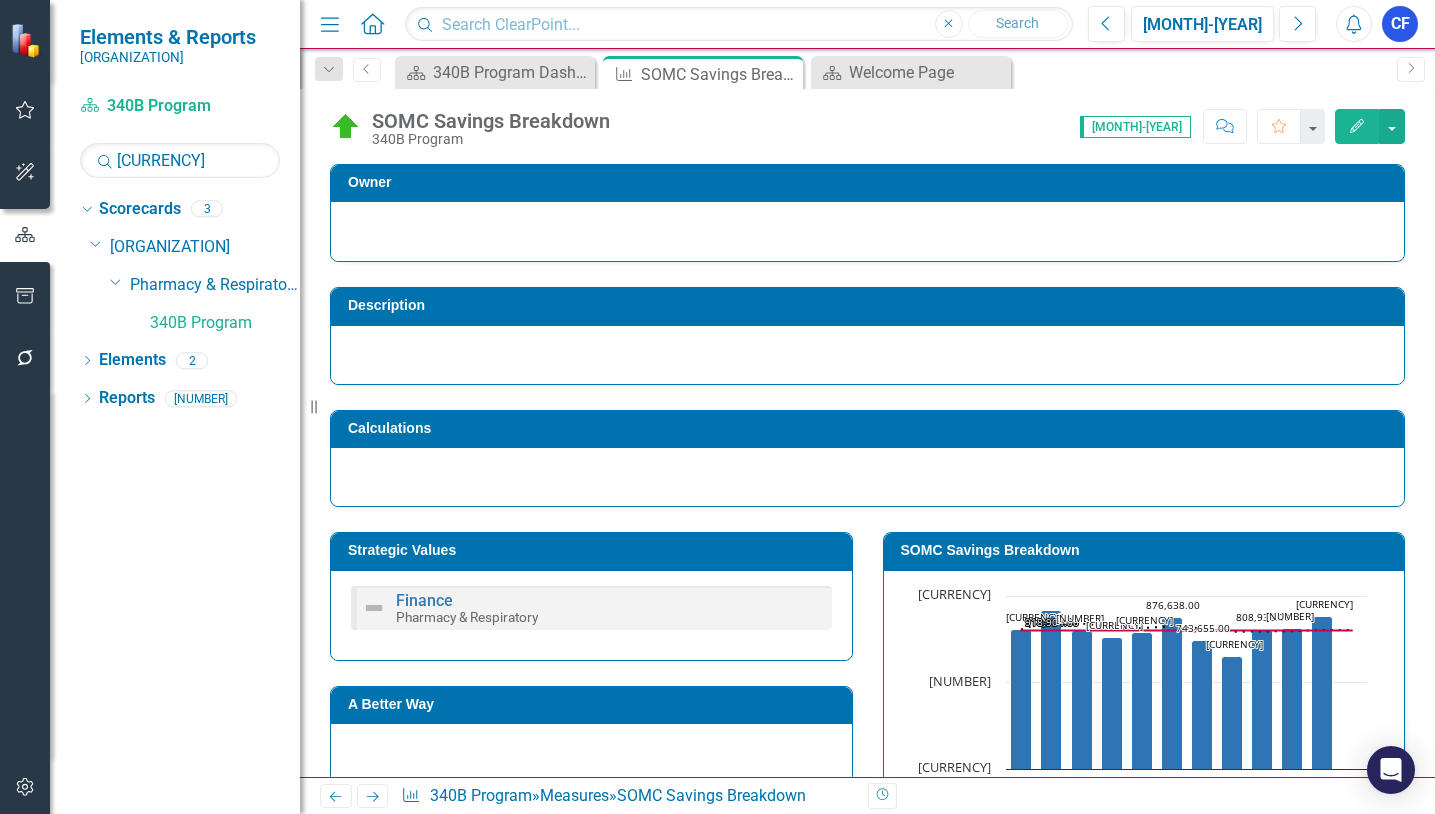 click on "Next" at bounding box center [372, 796] 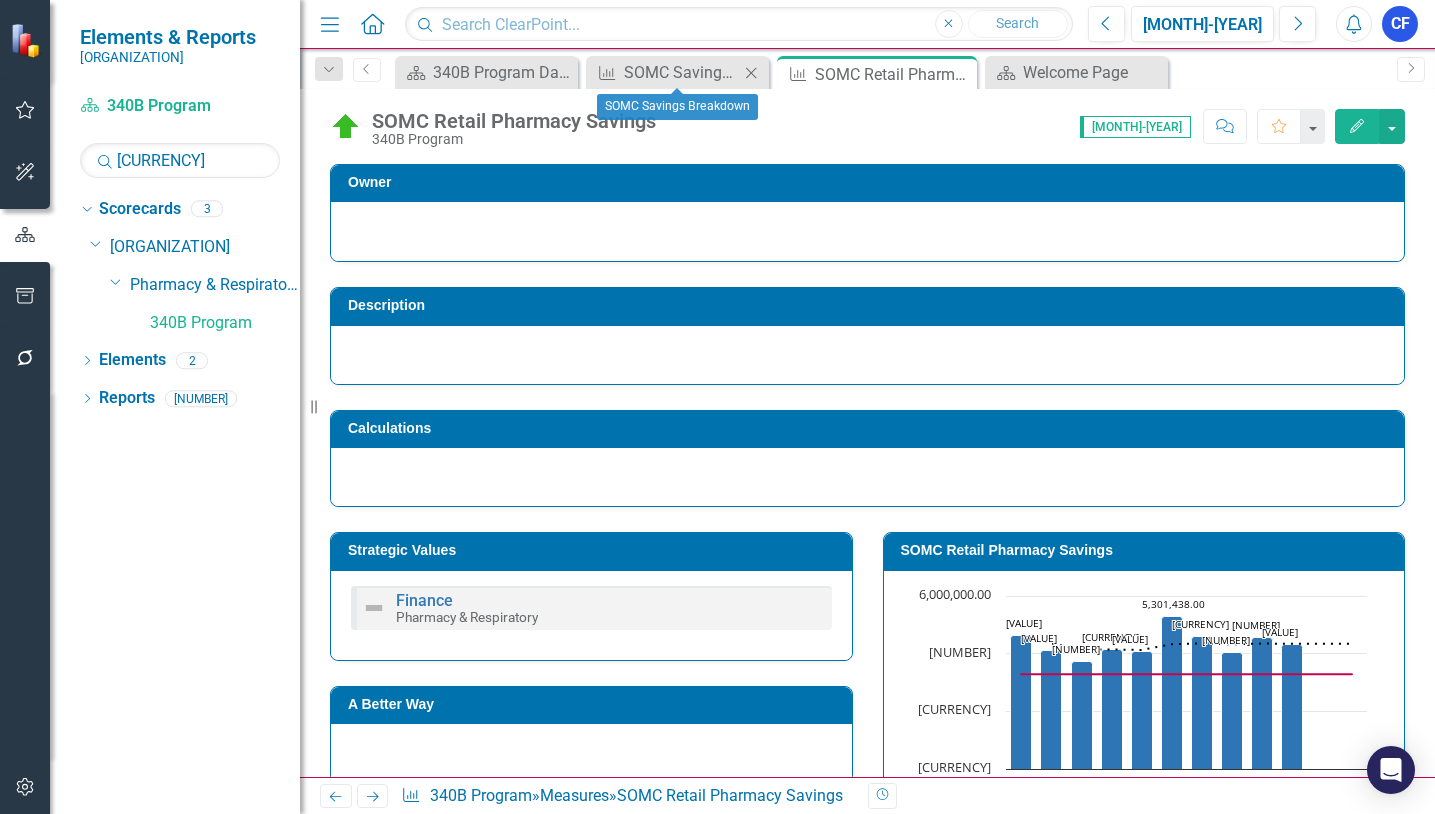 click on "Close" at bounding box center [751, 73] 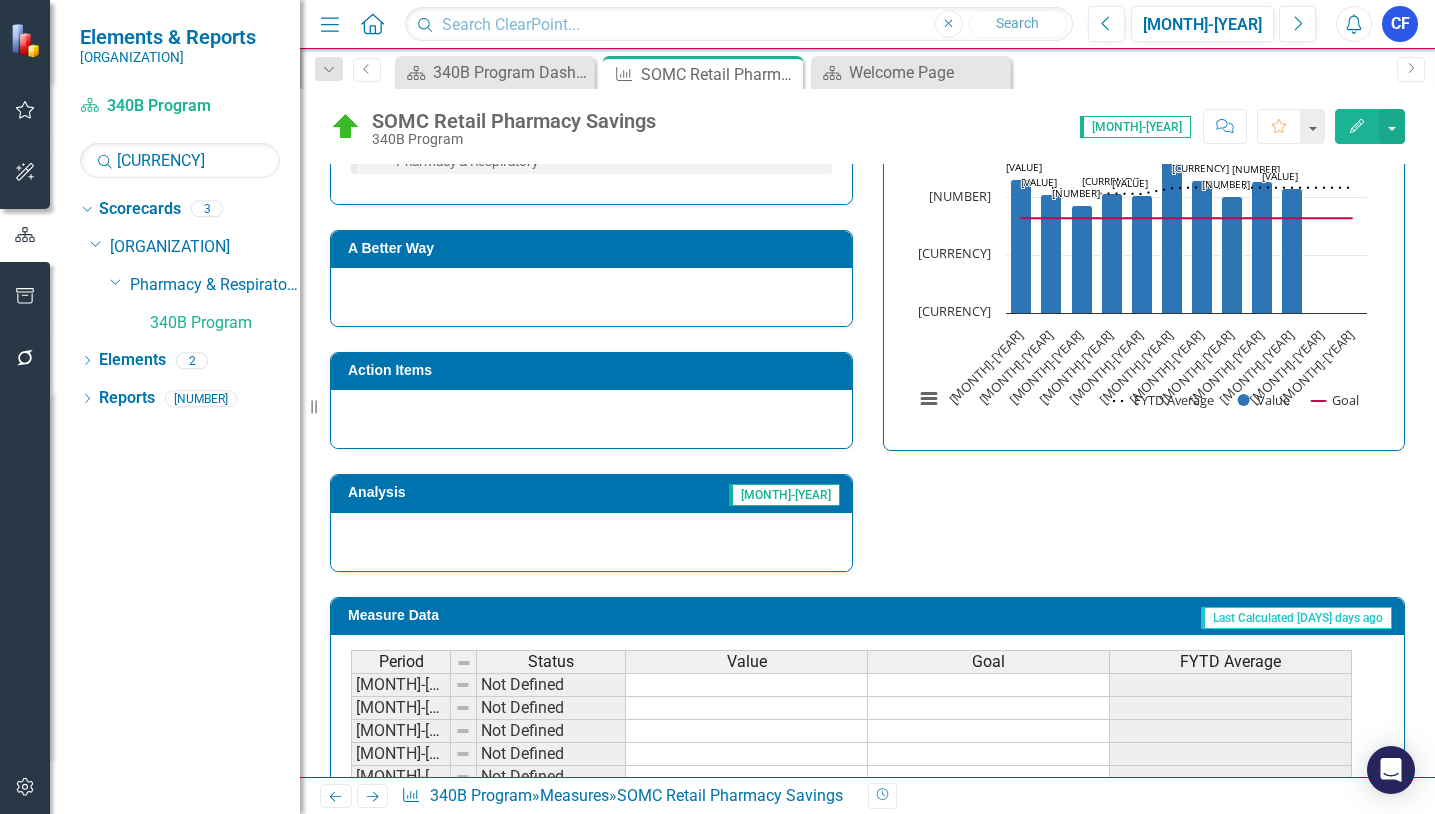 scroll, scrollTop: 681, scrollLeft: 0, axis: vertical 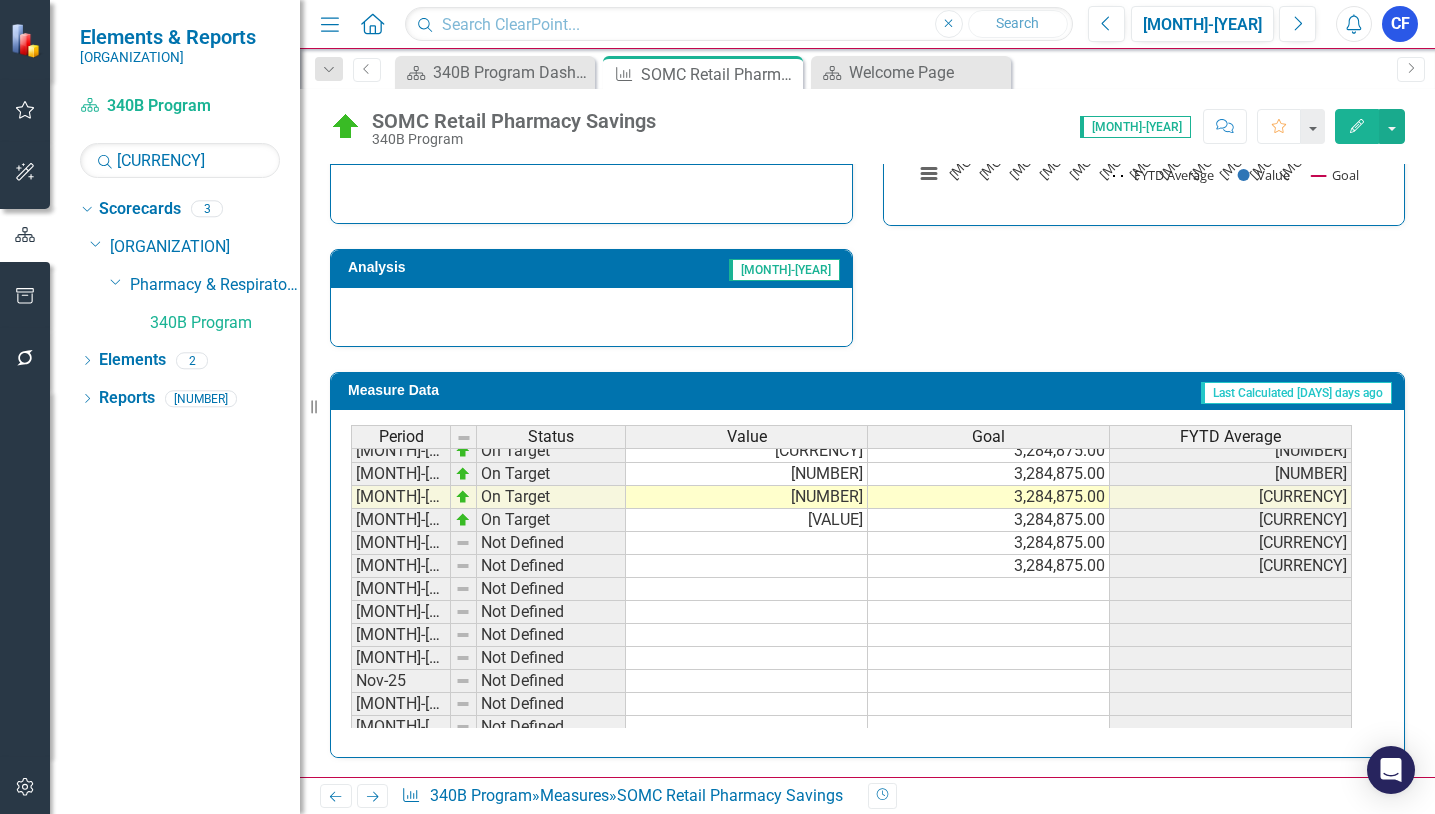 click on "Dec-23 Not Defined 2,560,508.00 2,460,278.50 Jan-24 Not Defined 2,900,895.00 2,523,223.71 Feb-24 Not Defined 2,432,110.00 2,511,834.50 Mar-24 Not Defined 2,860,103.00 2,550,531.00 Apr-24 Not Defined 2,657,515.00 2,561,229.40 May-24 Not Defined 2,780,183.00 2,581,134.27 Jun-24 Not Defined 3,142,326.00 2,627,900.25 Jul-24 On Target 4,615,074.00 3,284,875.00 4,615,074.00 Aug-24 On Target 4,103,201.00 3,284,875.00 4,359,137.50 Sept-24 On Target 3,721,165.00 3,284,875.00 4,146,480.00 Oct-24 On Target 4,134,025.00 3,284,875.00 4,143,366.25 Nov-24 On Target 4,072,985.00 3,284,875.00 4,129,290.00 Dec-24 On Target 5,301,438.00 3,284,875.00 4,324,648.00 Jan-25 On Target 4,586,687.00 3,284,875.00 4,362,082.14 Feb-25 On Target 4,047,220.00 3,284,875.00 4,322,724.38 Mar-25 On Target 4,562,687.00 3,284,875.00 4,349,386.89 Apr-25 On Target 4,307,068.00 3,284,875.00 4,345,155.00 May-25 Not Defined 3,284,875.00 4,345,155.00 Jun-25 Not Defined 3,284,875.00 4,345,155.00 Jul-25 Not Defined Aug-25 Not Defined Sept-25 Not Defined" at bounding box center [851, 497] 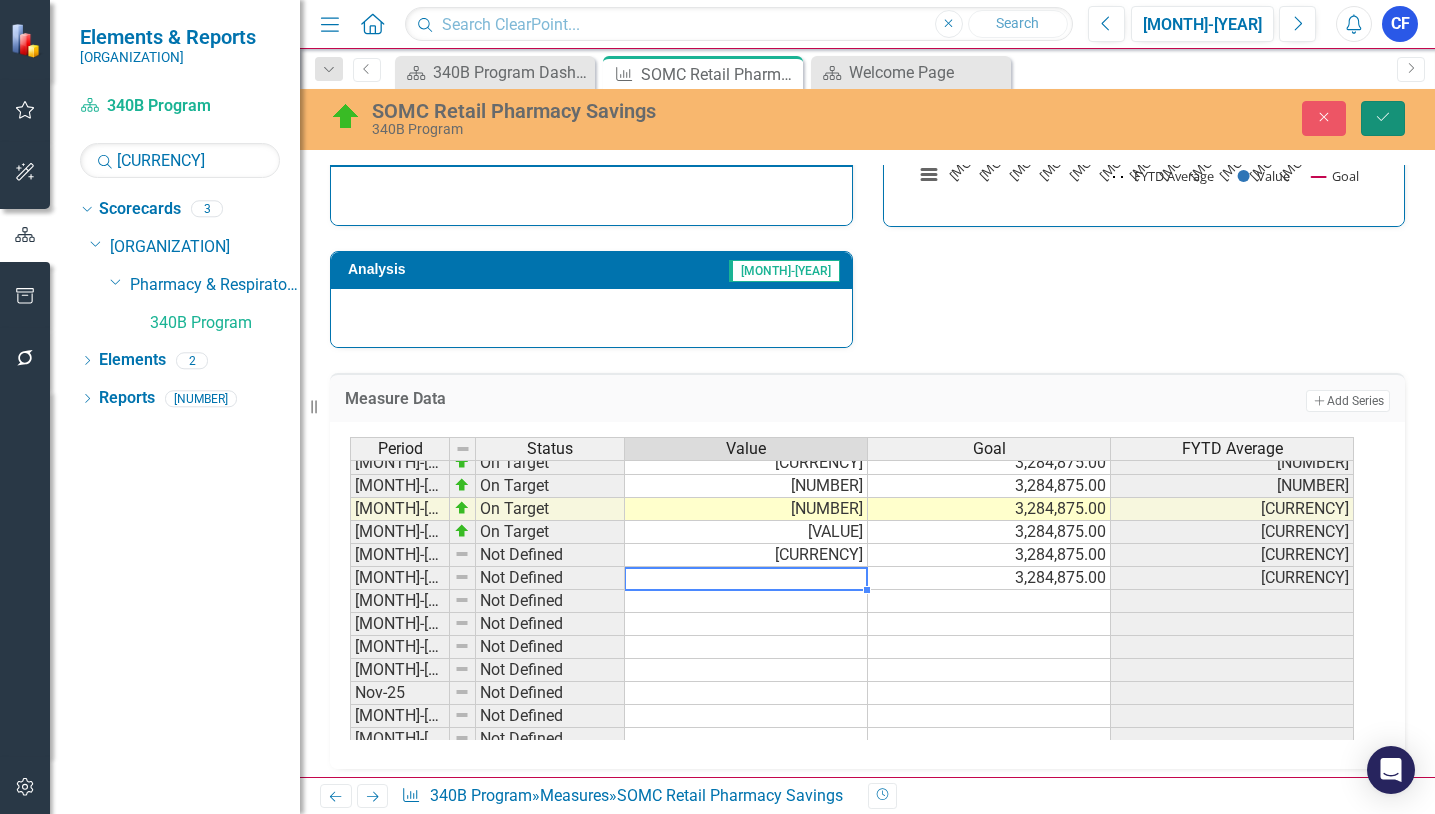 click at bounding box center (1383, 117) 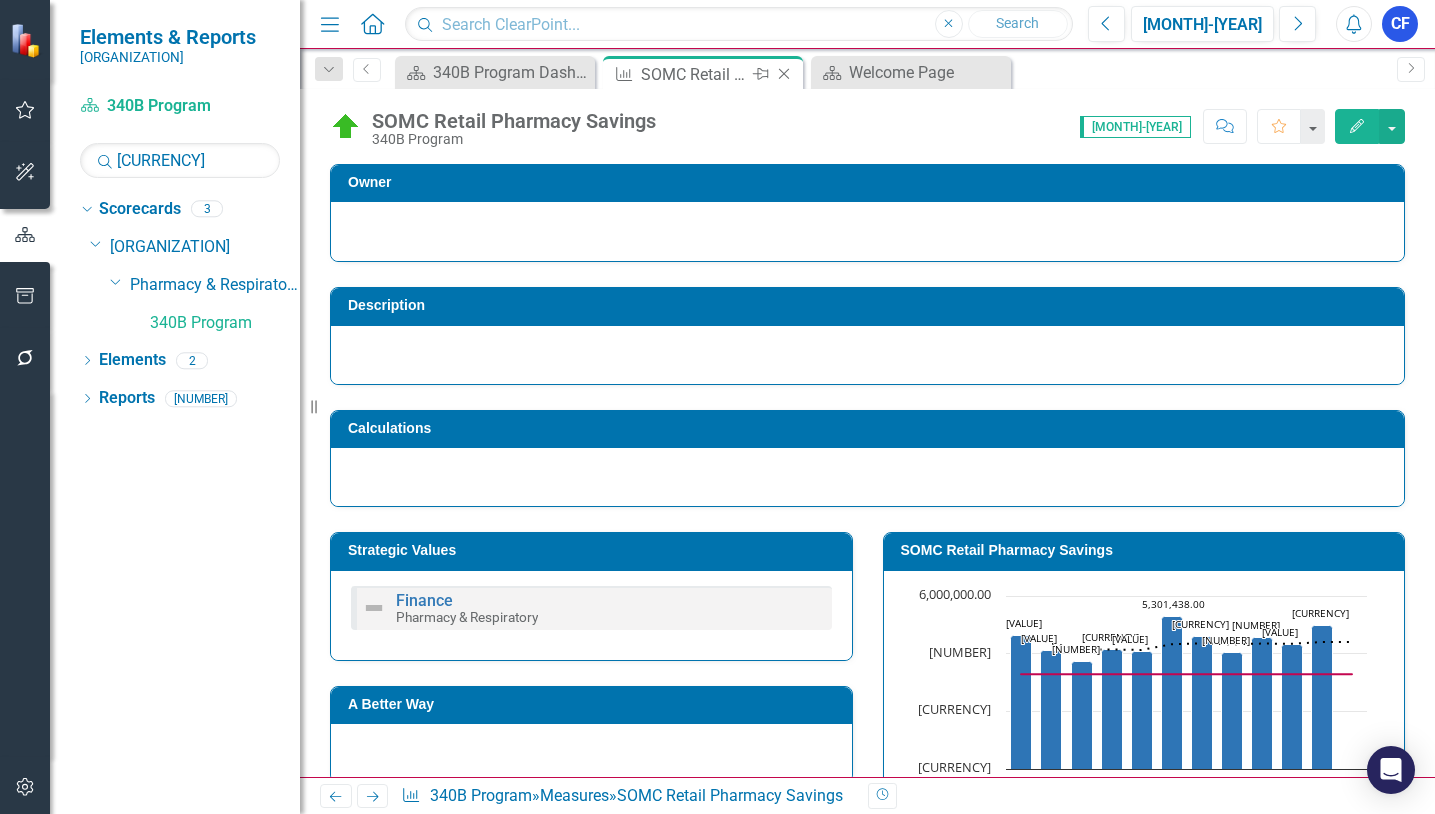click on "Close" at bounding box center (784, 74) 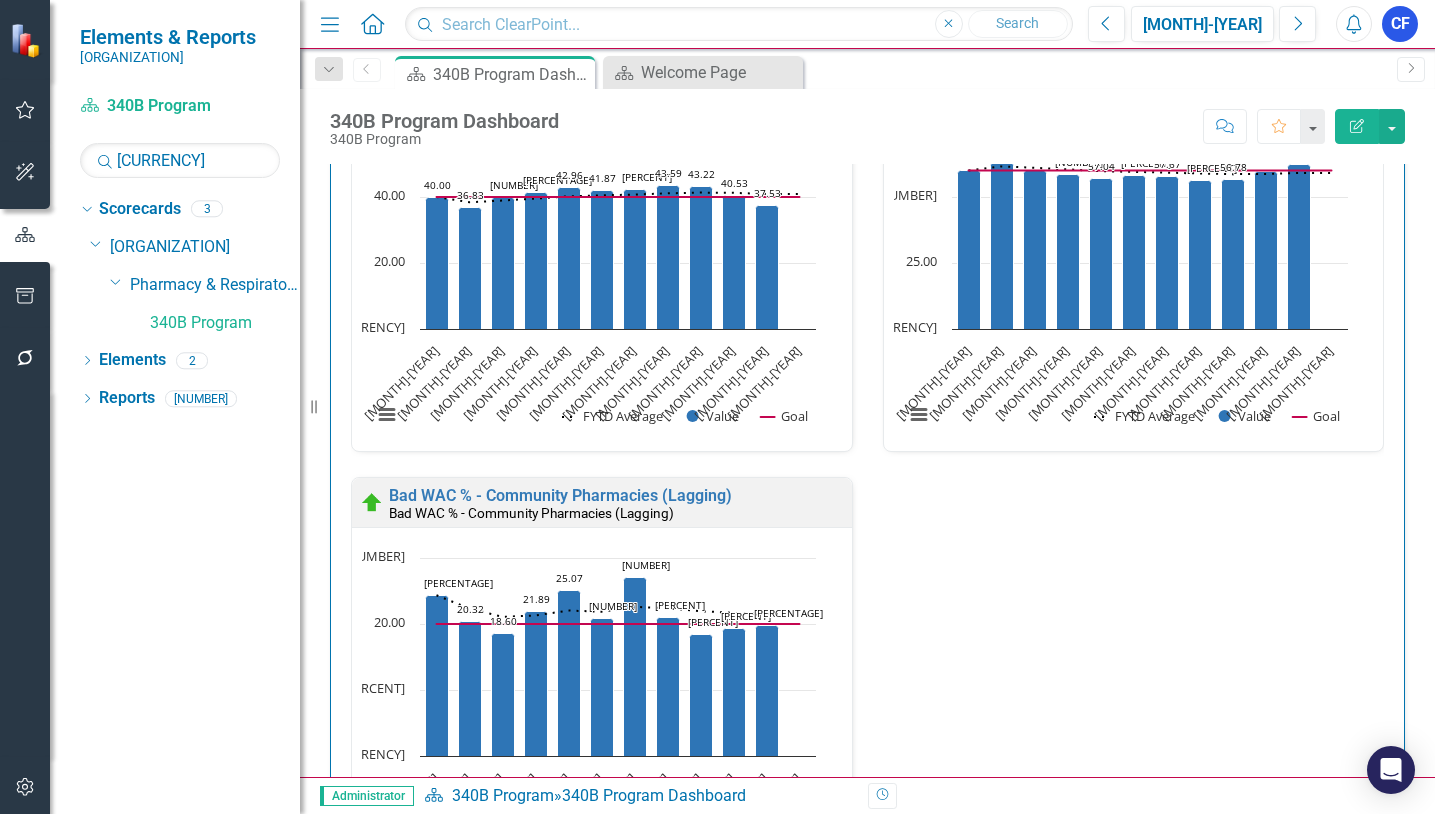 scroll, scrollTop: 4300, scrollLeft: 0, axis: vertical 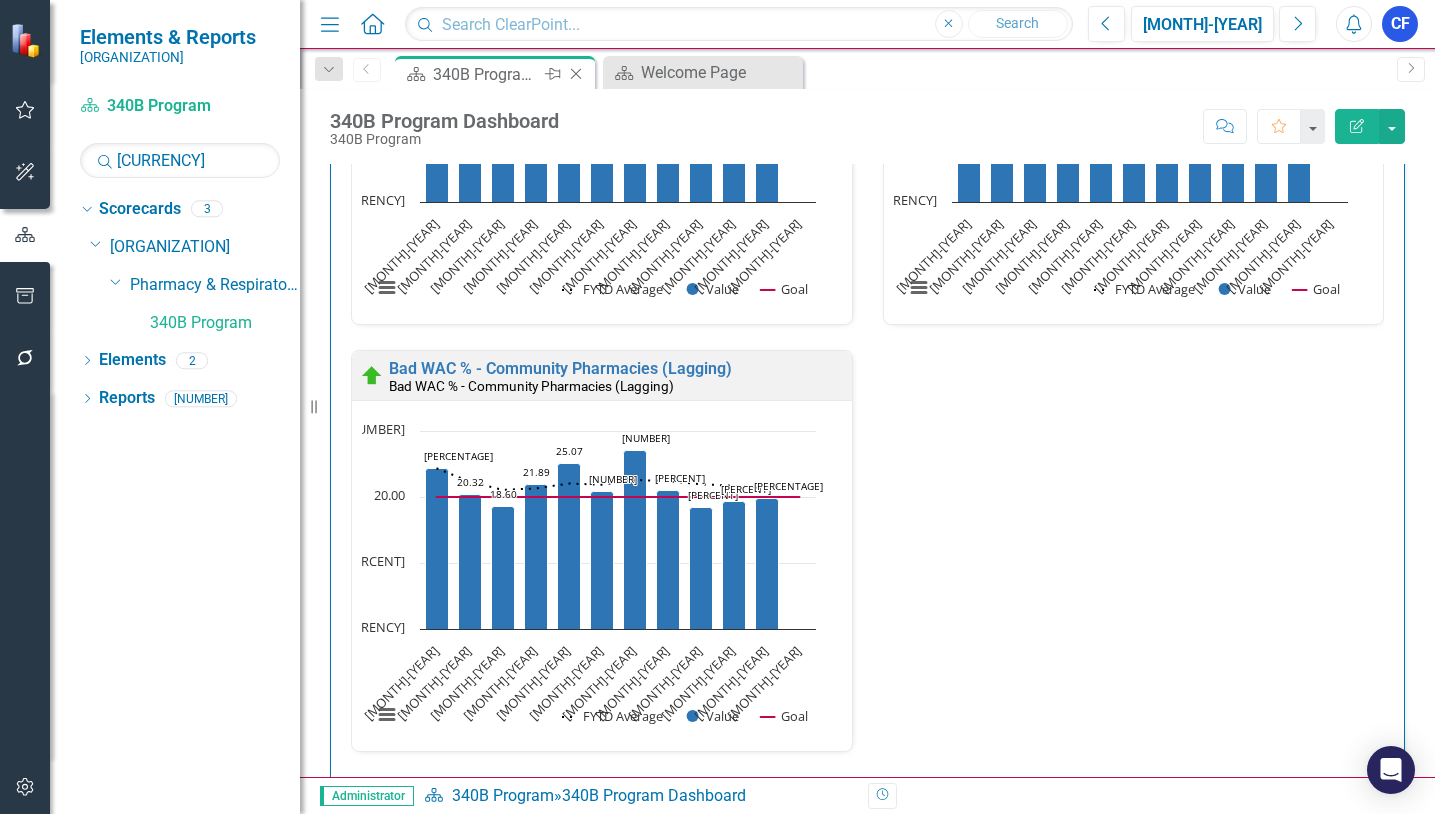 click on "Close" at bounding box center [576, 74] 